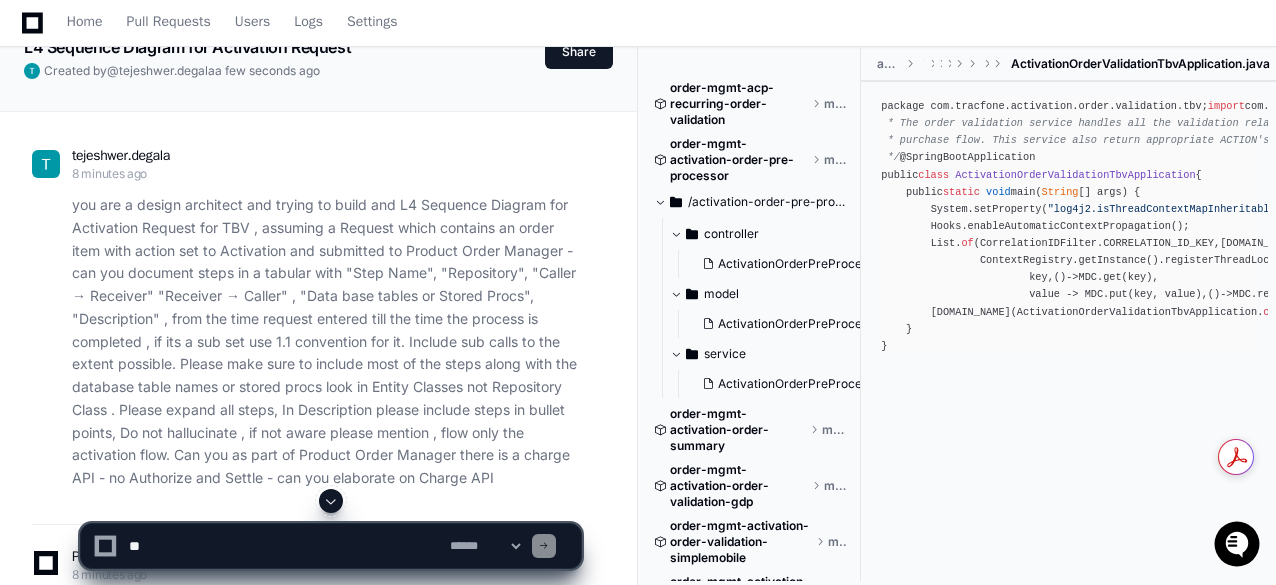 scroll, scrollTop: 0, scrollLeft: 0, axis: both 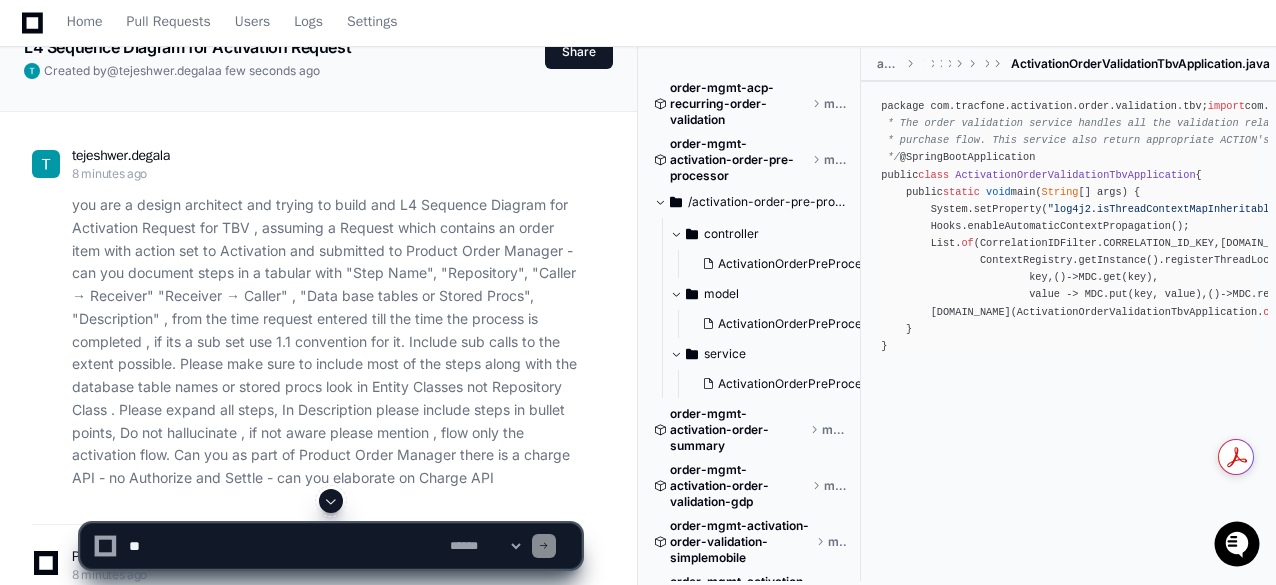 click on "you are a design architect and trying to build and L4 Sequence Diagram for Activation Request for TBV , assuming a Request which contains an order item with action set to Activation and submitted to Product Order Manager - can you document steps in a tabular with "Step Name", "Repository", "Caller → Receiver" "Receiver → Caller" , "Data base tables or Stored Procs", "Description" , from the time request entered till the time the process is completed , if its a sub set use 1.1 convention for it. Include sub calls to the extent possible. Please make sure to include most of the steps along with the database table names or stored procs look in Entity Classes not Repository Class . Please expand all steps, In Description please include steps in bullet points, Do not hallucinate , if not aware please mention , flow only the activation flow. Can you as part of Product Order Manager there is a charge API - no Authorize and Settle - can you elaborate on Charge API" 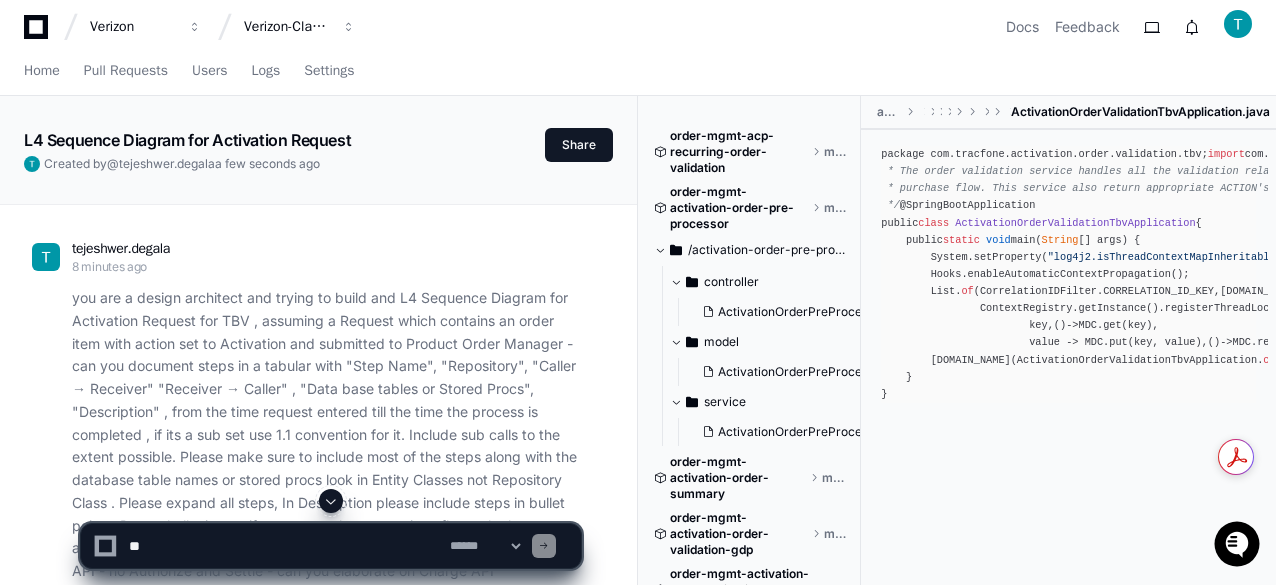 scroll, scrollTop: 0, scrollLeft: 0, axis: both 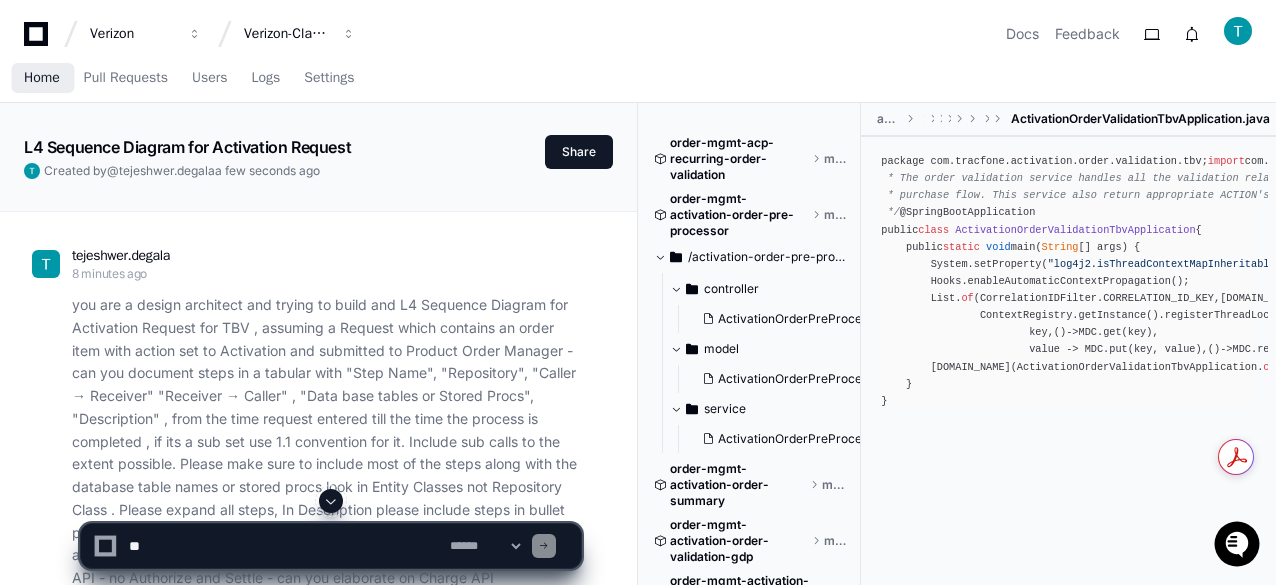 click on "Home" at bounding box center [42, 78] 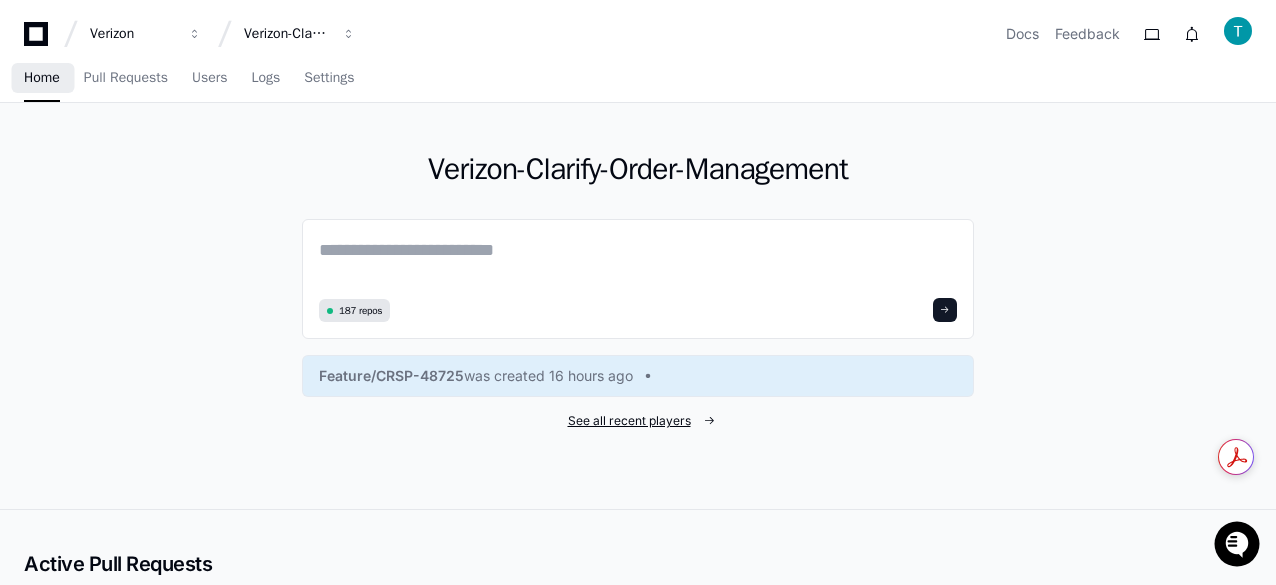 click on "See all recent players" 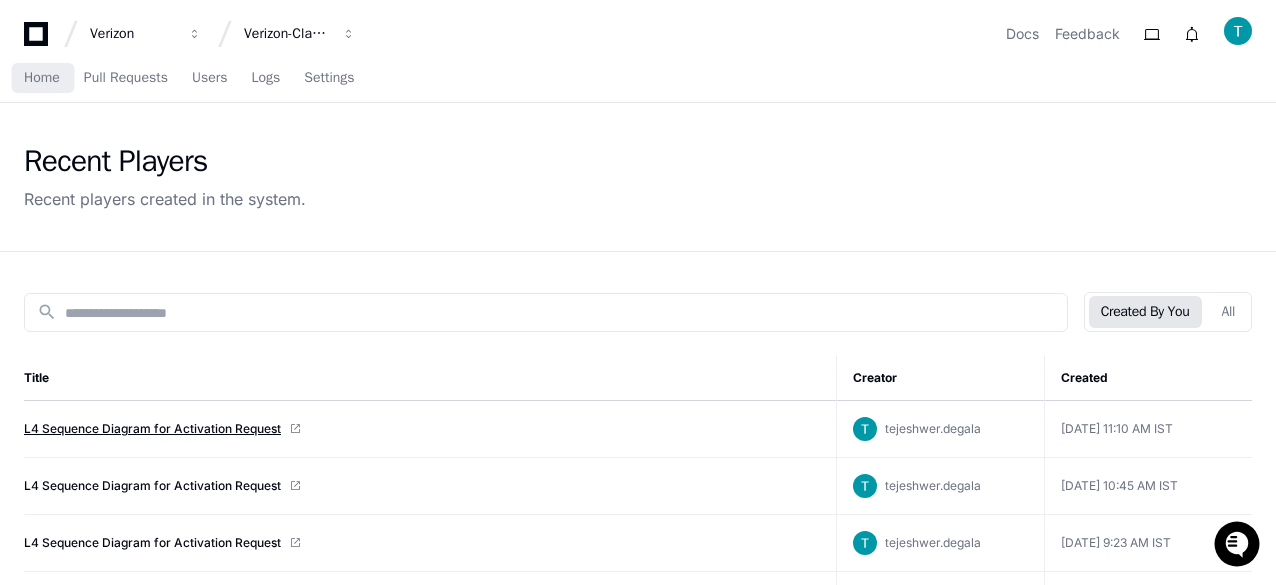 click on "L4 Sequence Diagram for Activation Request" 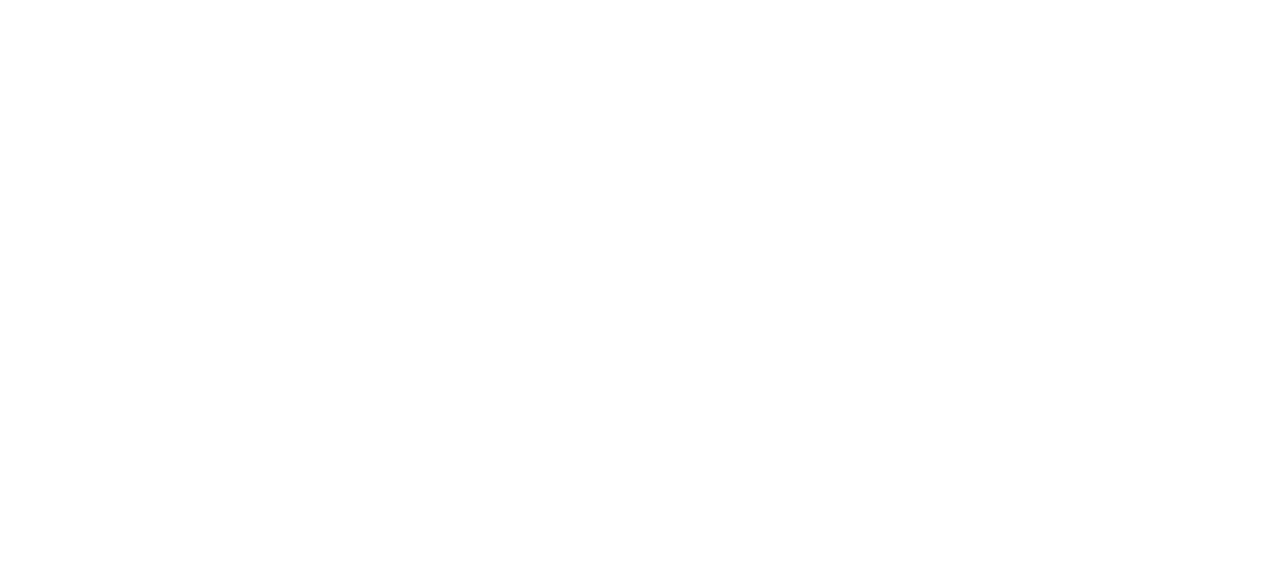 scroll, scrollTop: 0, scrollLeft: 0, axis: both 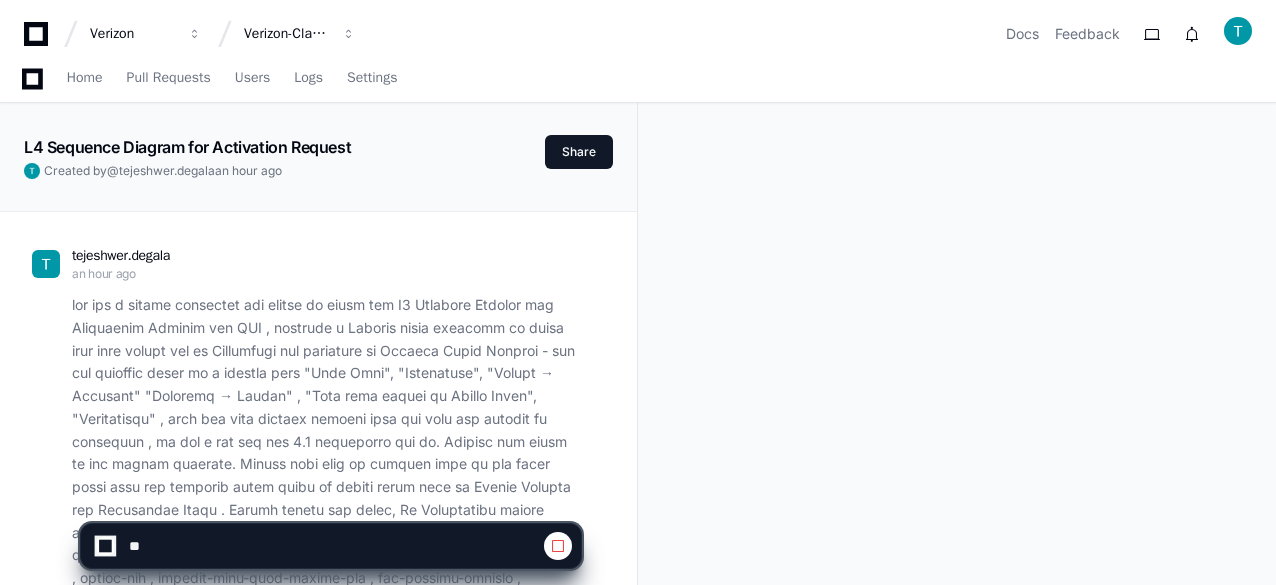 click on "Then I'll check for the specific components mentioned in the requirements" 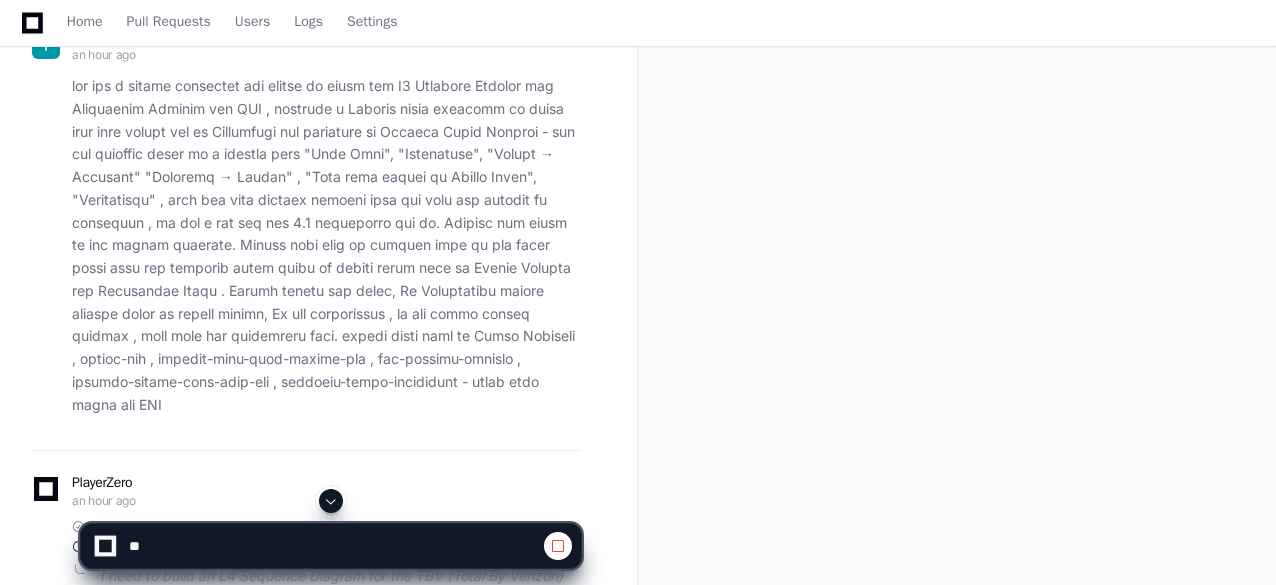 click 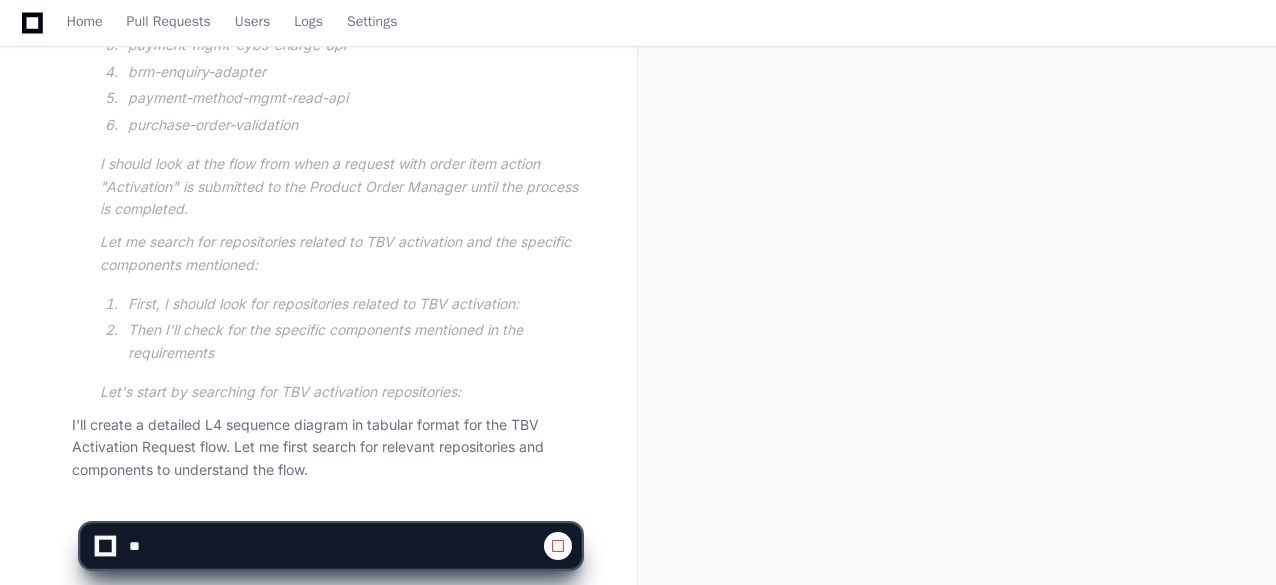 scroll, scrollTop: 919, scrollLeft: 0, axis: vertical 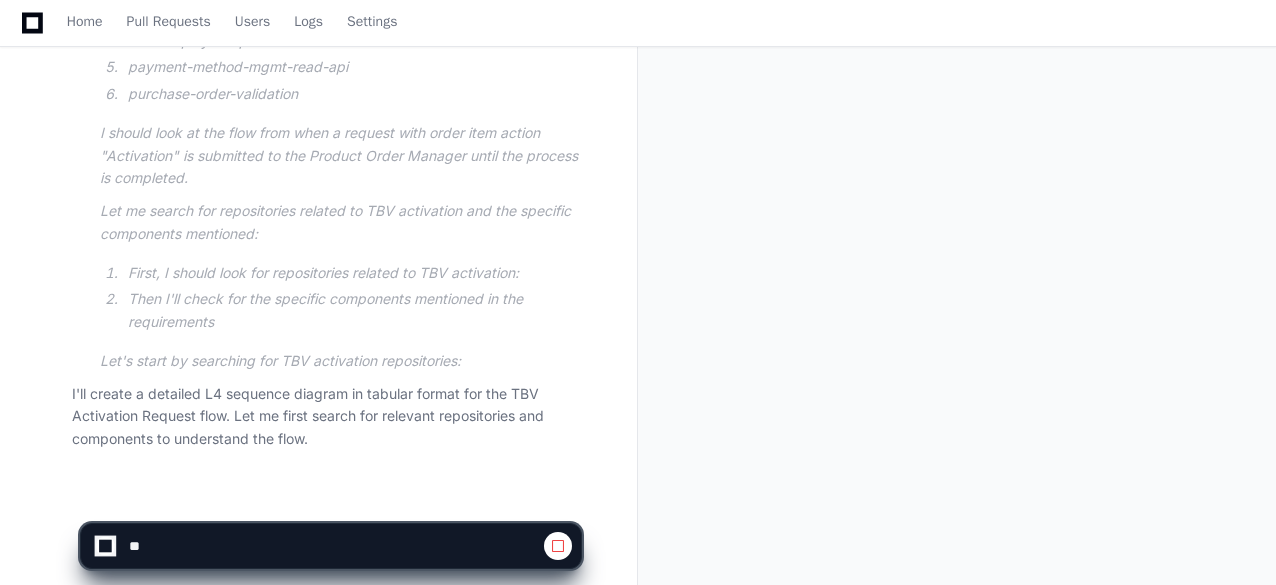click 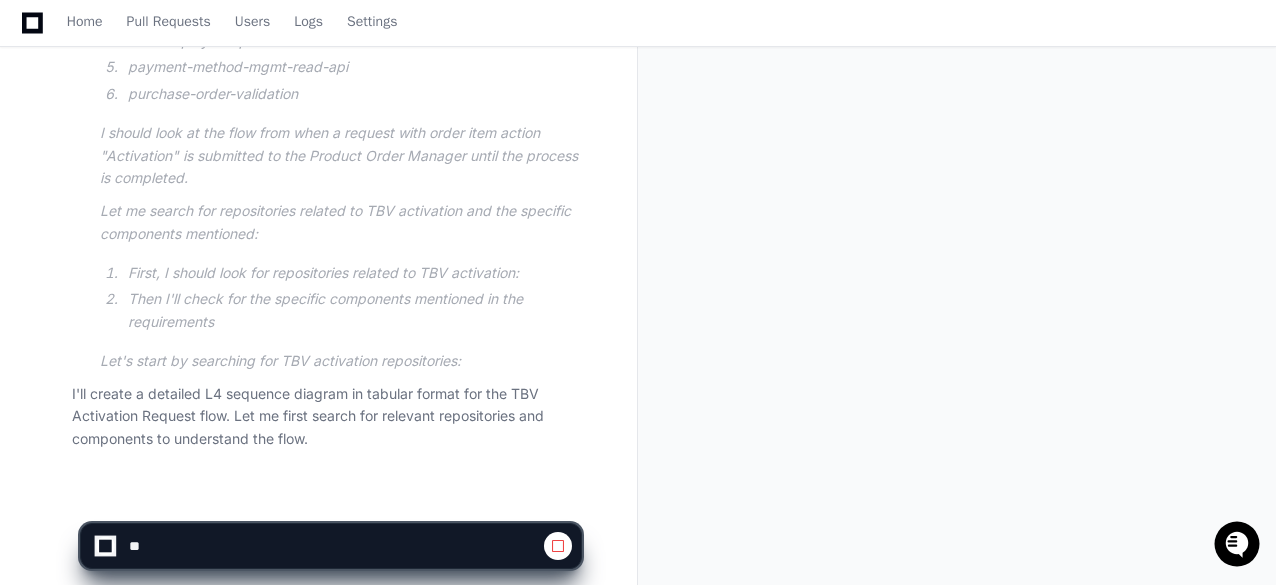 click 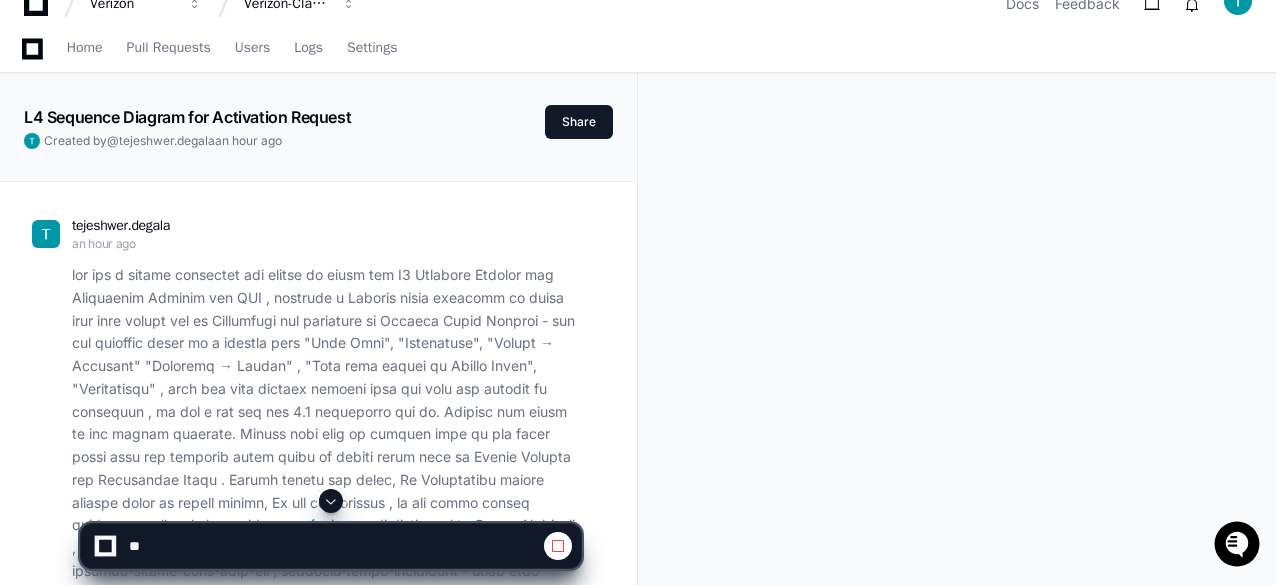 scroll, scrollTop: 19, scrollLeft: 0, axis: vertical 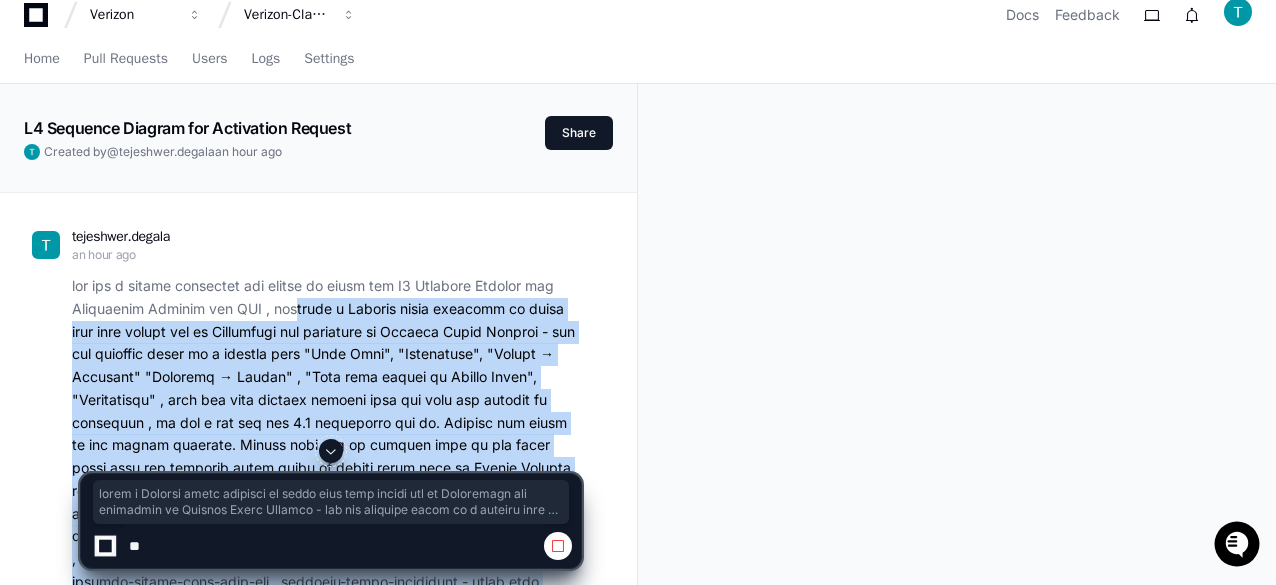 drag, startPoint x: 288, startPoint y: 305, endPoint x: 294, endPoint y: 452, distance: 147.12239 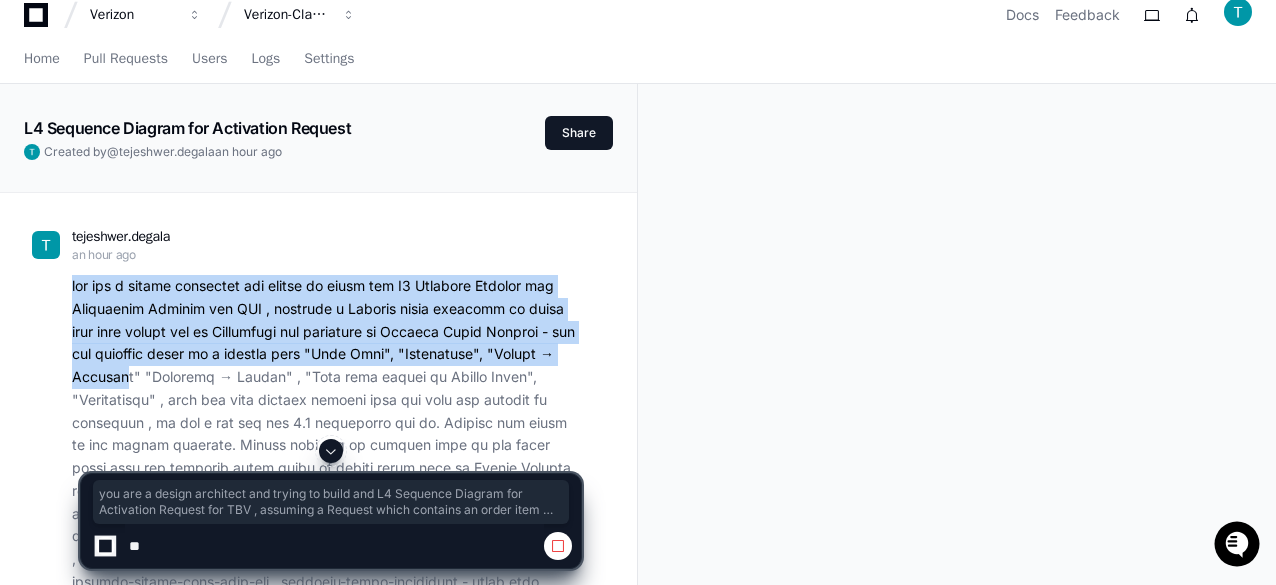 drag, startPoint x: 71, startPoint y: 286, endPoint x: 150, endPoint y: 381, distance: 123.55566 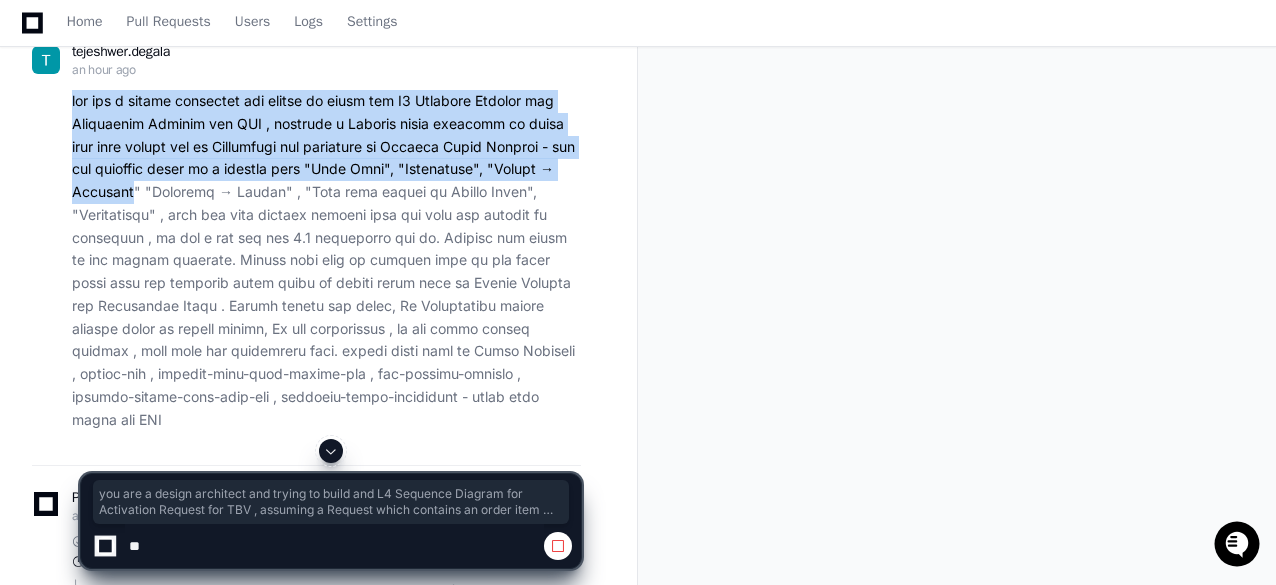 scroll, scrollTop: 219, scrollLeft: 0, axis: vertical 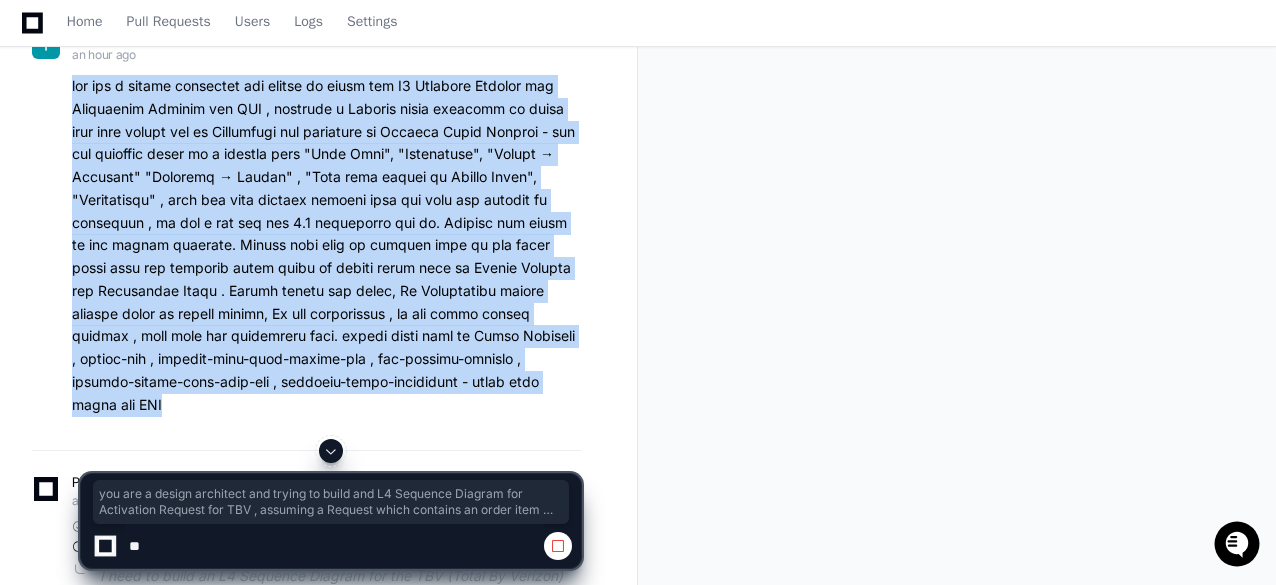 click 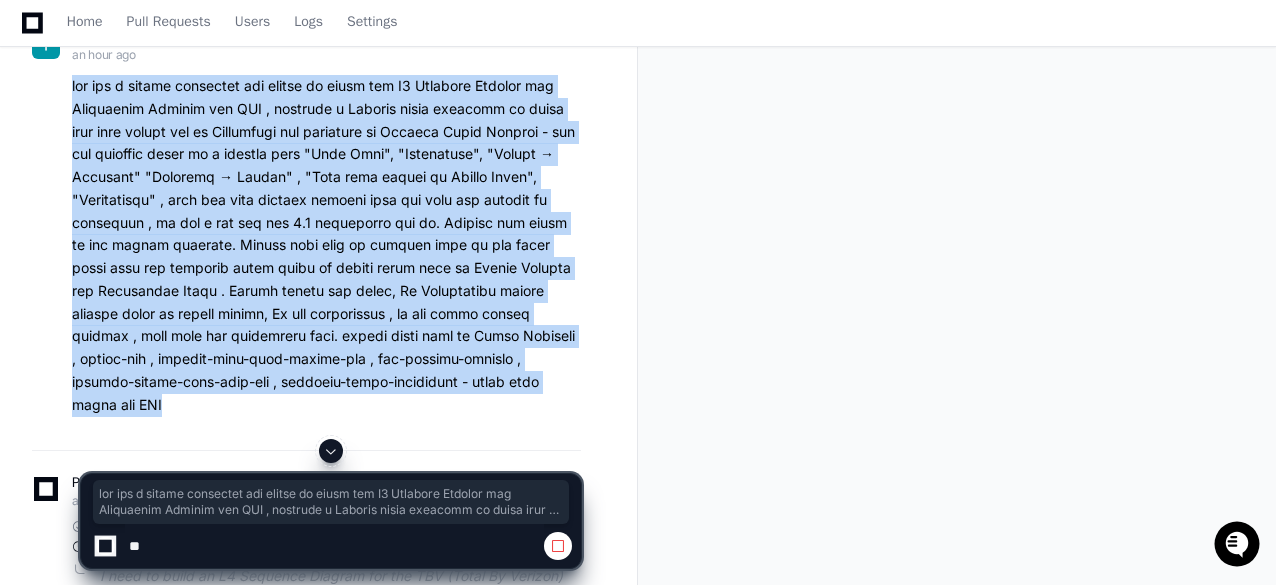 copy on "you are a design architect and trying to build and L4 Sequence Diagram for Activation Request for TBV , assuming a Request which contains an order item with action set to Activation and submitted to Product Order Manager - can you document steps in a tabular with "Step Name", "Repository", "Caller → Receiver" "Receiver → Caller" , "Data base tables or Stored Procs", "Description" , from the time request entered till the time the process is completed , if its a sub set use 1.1 convention for it. Include sub calls to the extent possible. Please make sure to include most of the steps along with the database table names or stored procs look in Entity Classes not Repository Class . Please expand all steps, In Description please include steps in bullet points, Do not hallucinate , if not aware please mention , flow only the activation flow. please focus only on Order Estimate , charge-api , payment-mgmt-cybs-charge-api , brm-enquiry-adapter , payment-method-mgmt-read-api , purchase-order-validation - focus only ..." 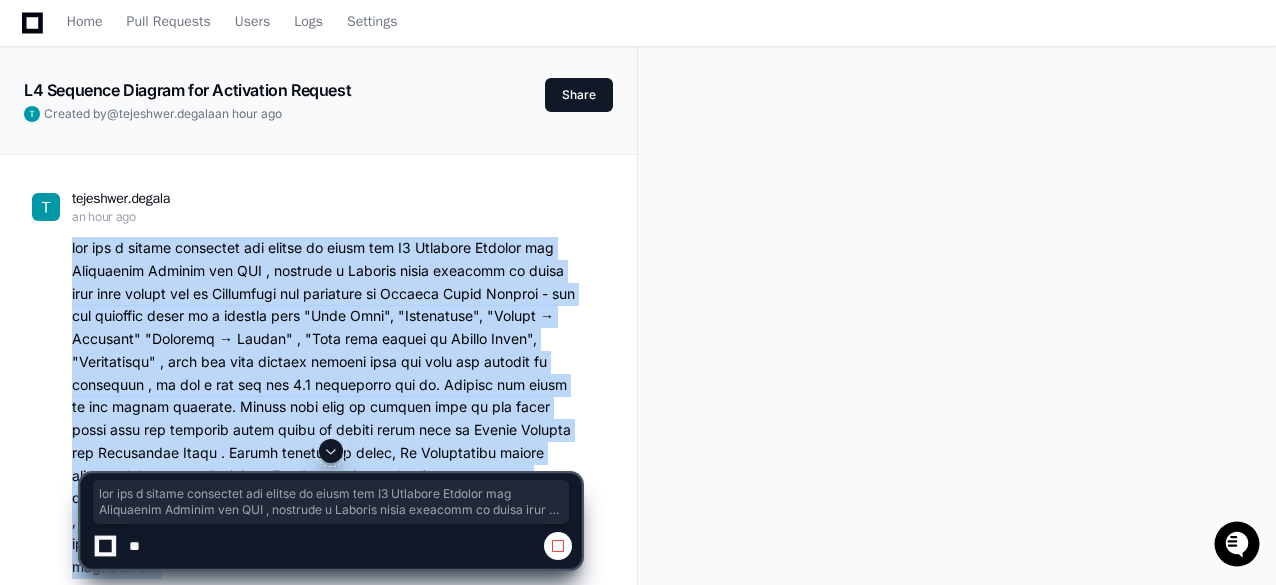 scroll, scrollTop: 0, scrollLeft: 0, axis: both 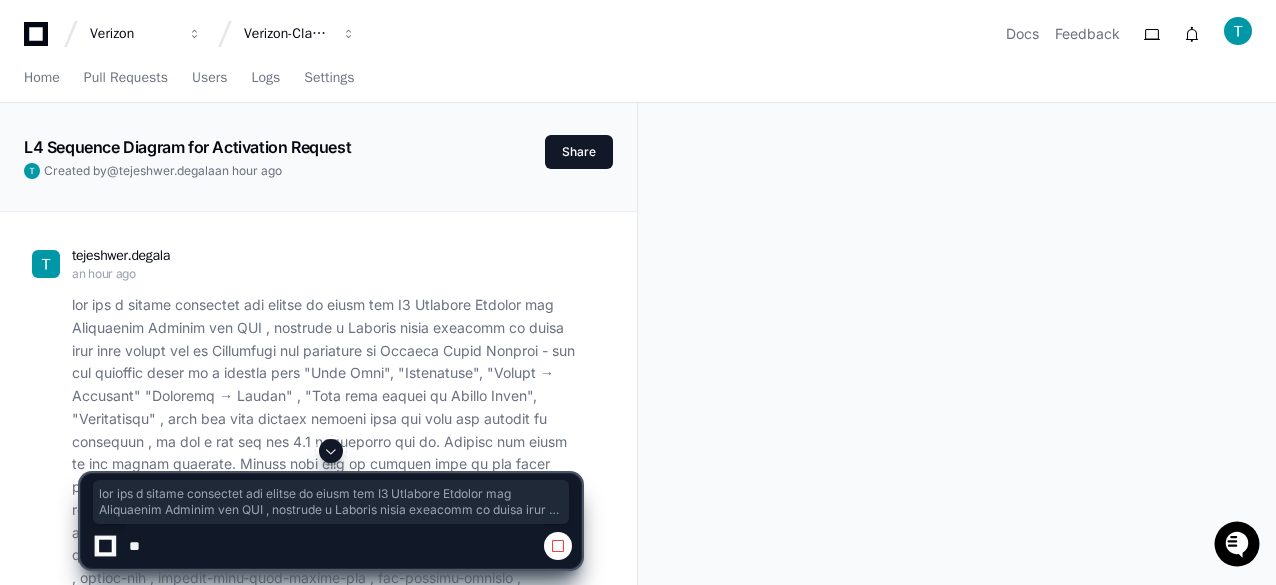 click on "Home Pull Requests Users Logs Settings" at bounding box center [638, 79] 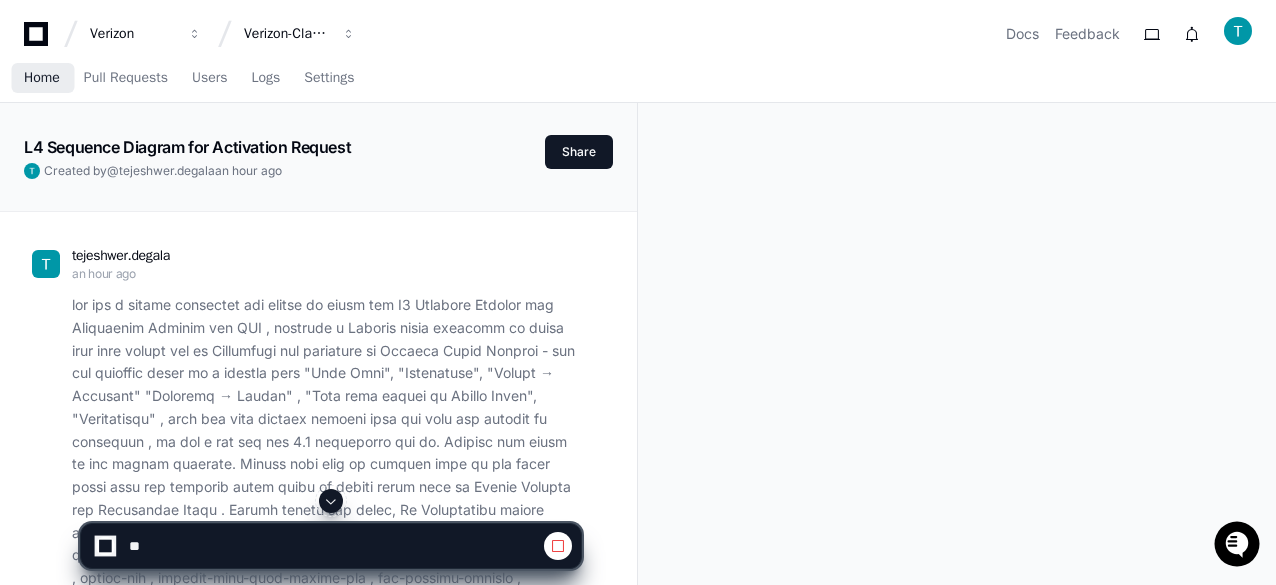 click on "Home" at bounding box center (42, 79) 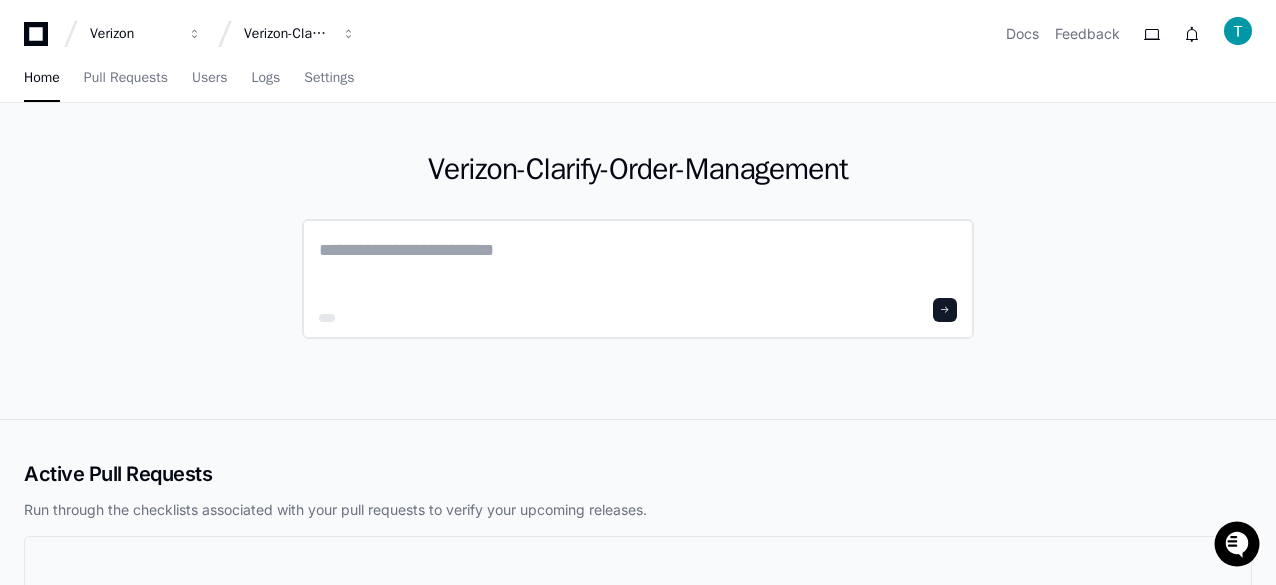 click 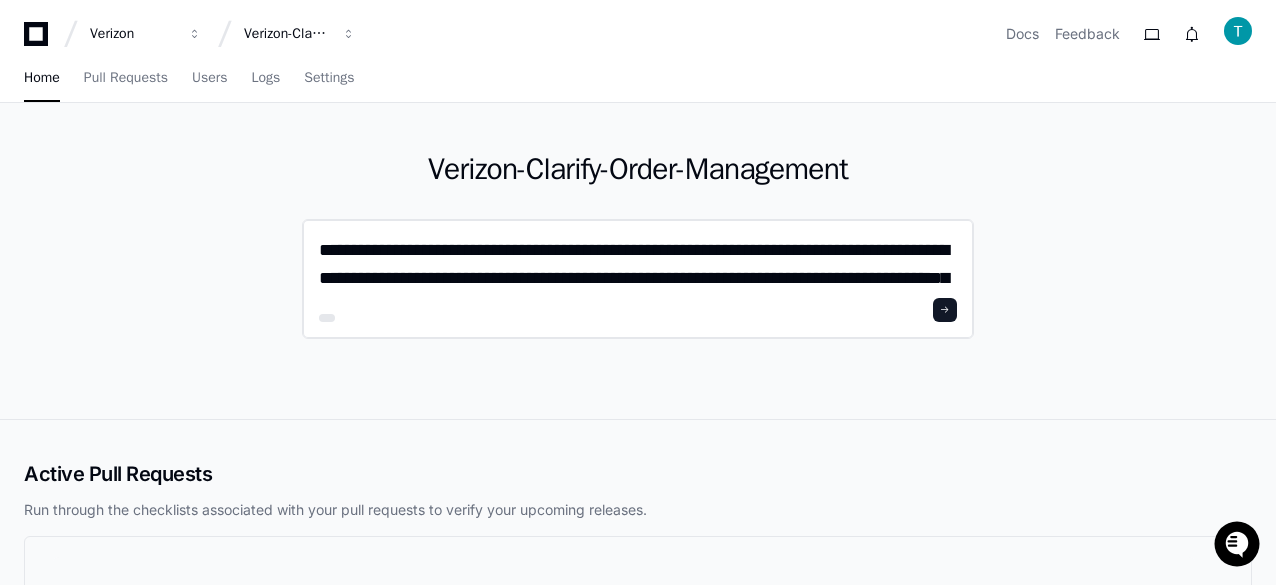 scroll, scrollTop: 0, scrollLeft: 0, axis: both 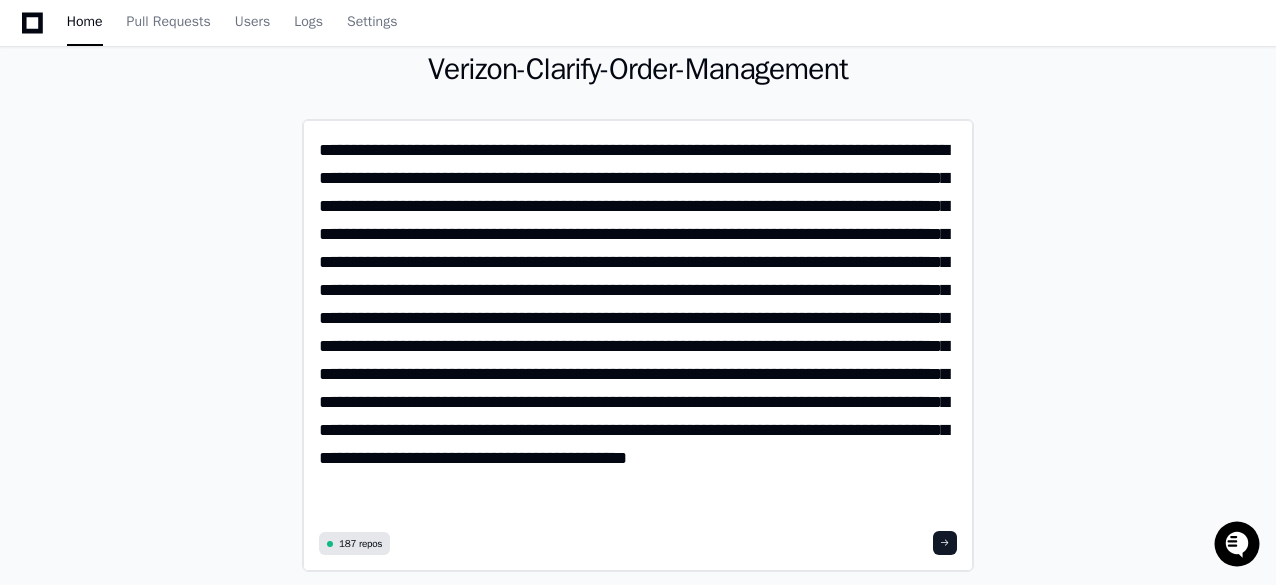 click 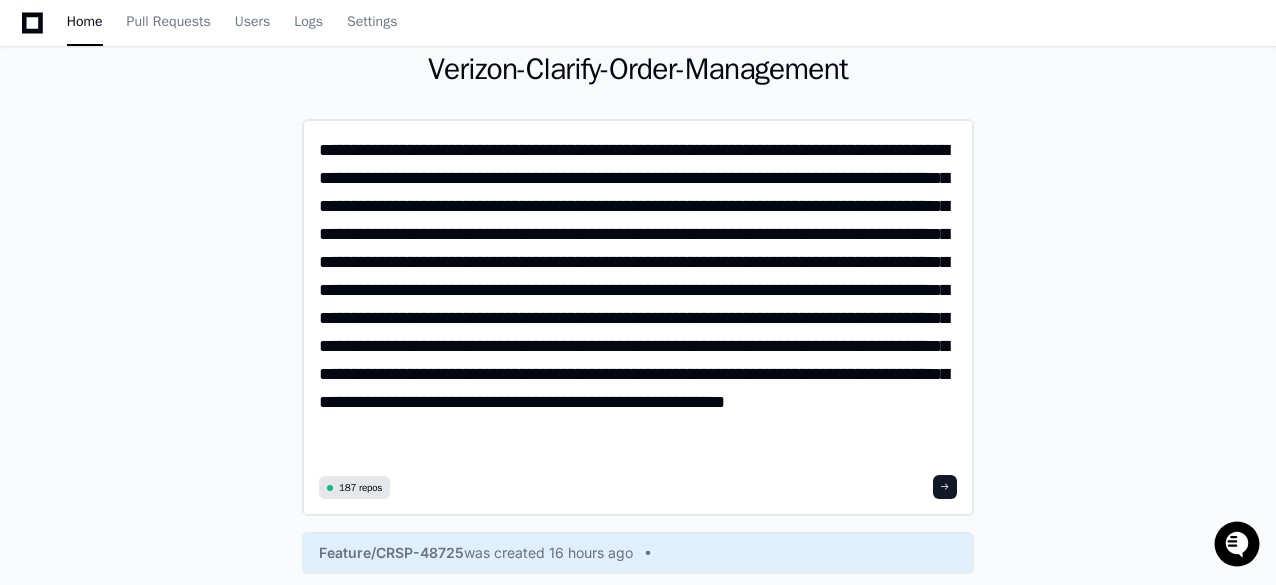 click on "**********" 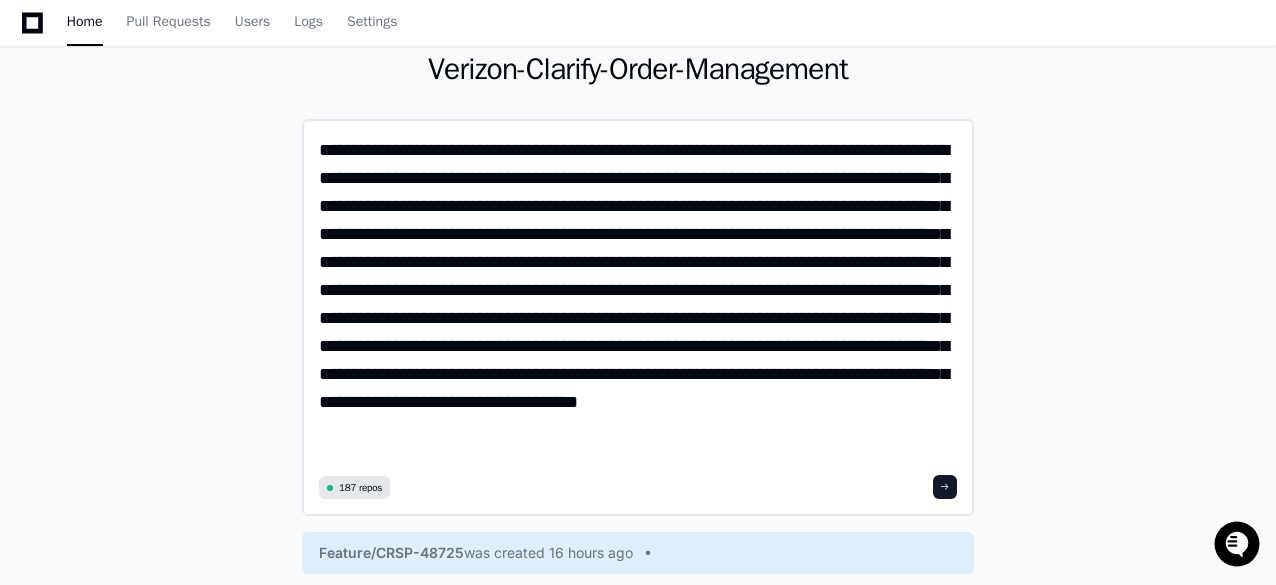 click on "**********" 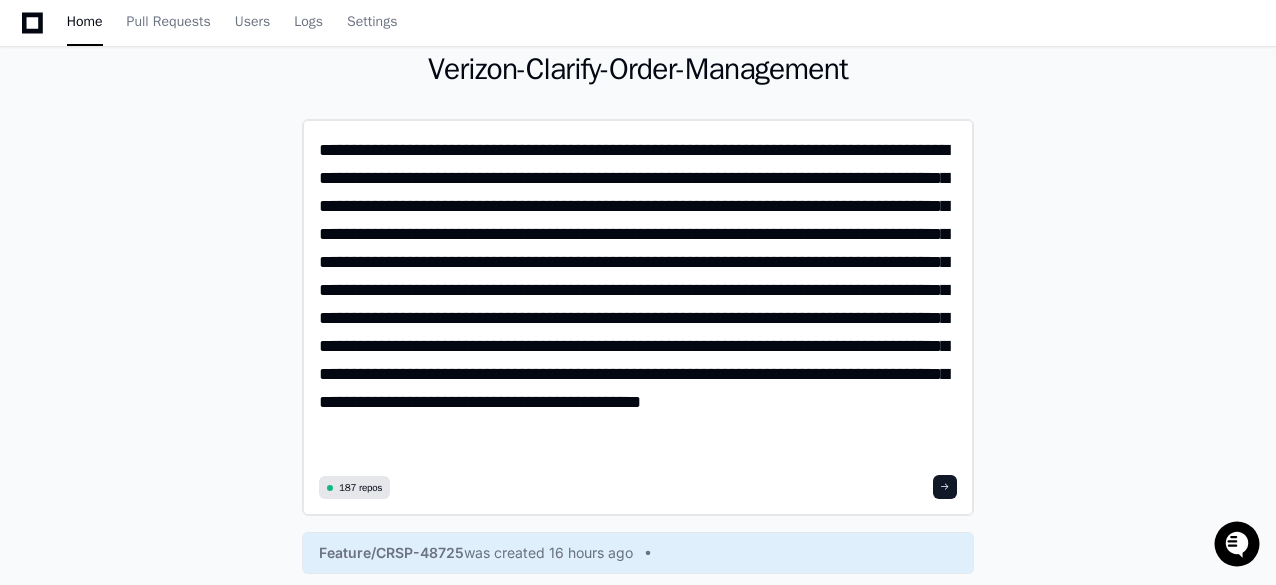 paste on "**********" 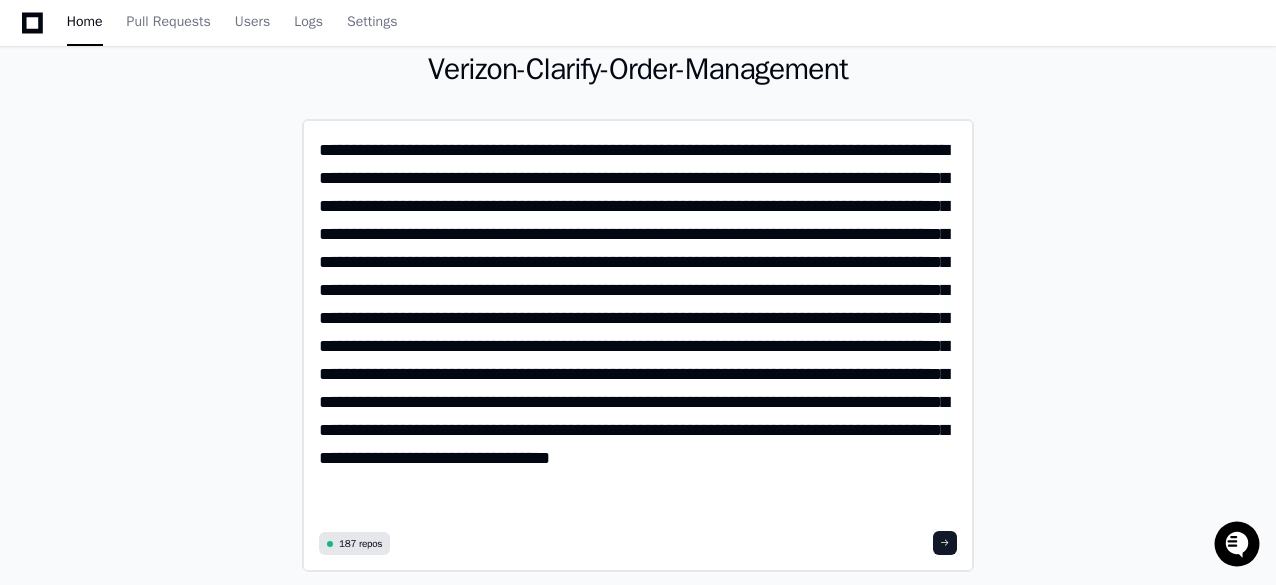 click on "**********" 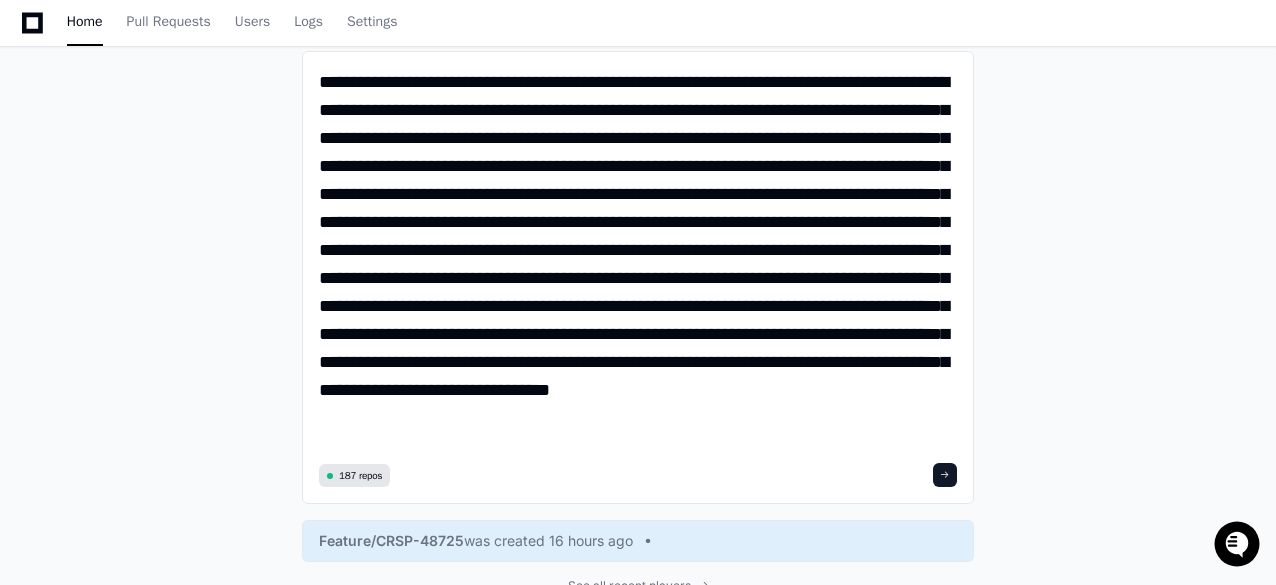 scroll, scrollTop: 200, scrollLeft: 0, axis: vertical 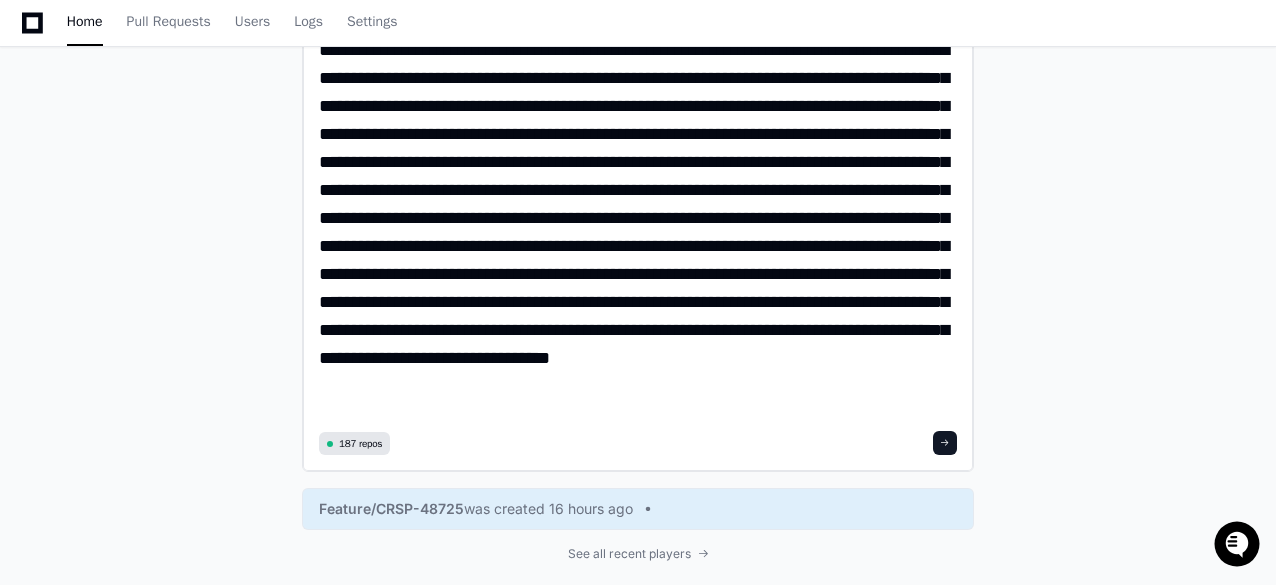 type on "**********" 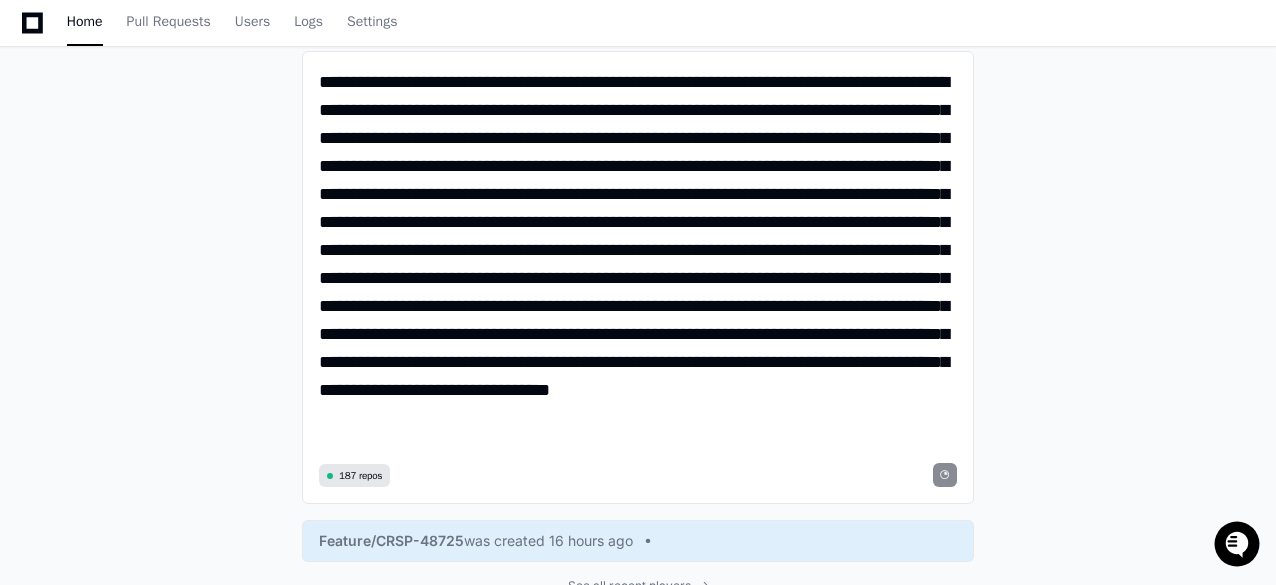 scroll, scrollTop: 300, scrollLeft: 0, axis: vertical 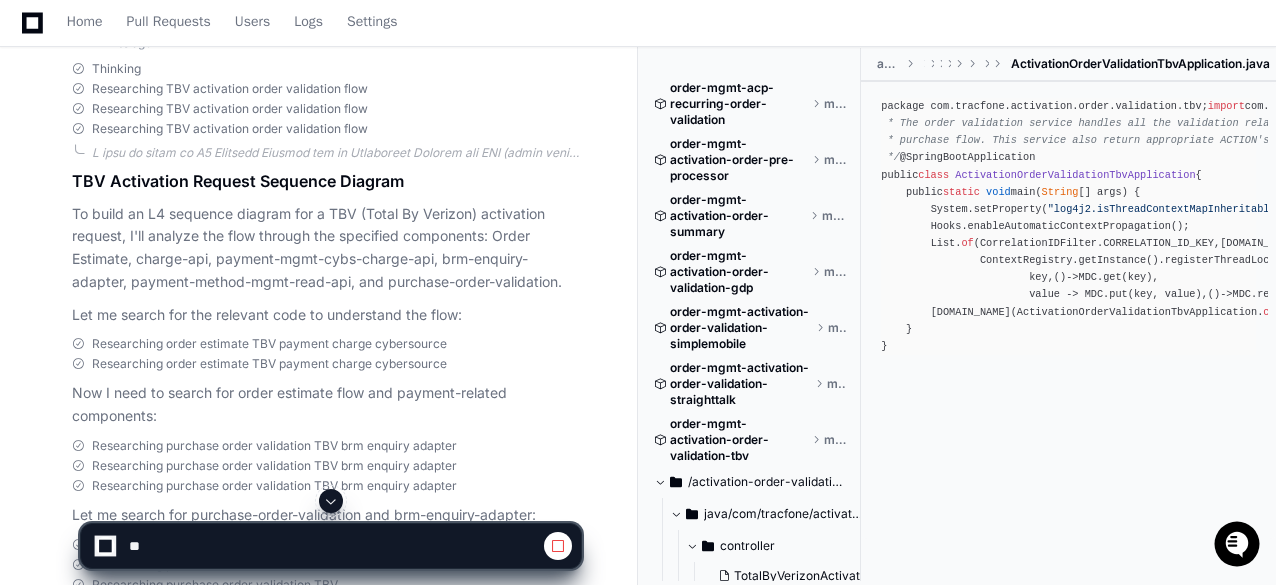 click on "tejeshwer.degala 15 minutes ago
PlayerZero 15 minutes ago Thinking Researching TBV activation order validation flow Researching TBV activation order validation flow Researching TBV activation order validation flow TBV Activation Request Sequence Diagram
To build an L4 sequence diagram for a TBV (Total By Verizon) activation request, I'll analyze the flow through the specified components: Order Estimate, charge-api, payment-mgmt-cybs-charge-api, brm-enquiry-adapter, payment-method-mgmt-read-api, and purchase-order-validation.
Let me search for the relevant code to understand the flow:
Researching order estimate TBV payment charge cybersource Researching order estimate TBV payment charge cybersource Now I need to search for order estimate flow and payment-related components:
Researching purchase order validation TBV brm enquiry adapter Researching purchase order validation TBV brm enquiry adapter Researching purchase order validation TBV brm enquiry adapter" 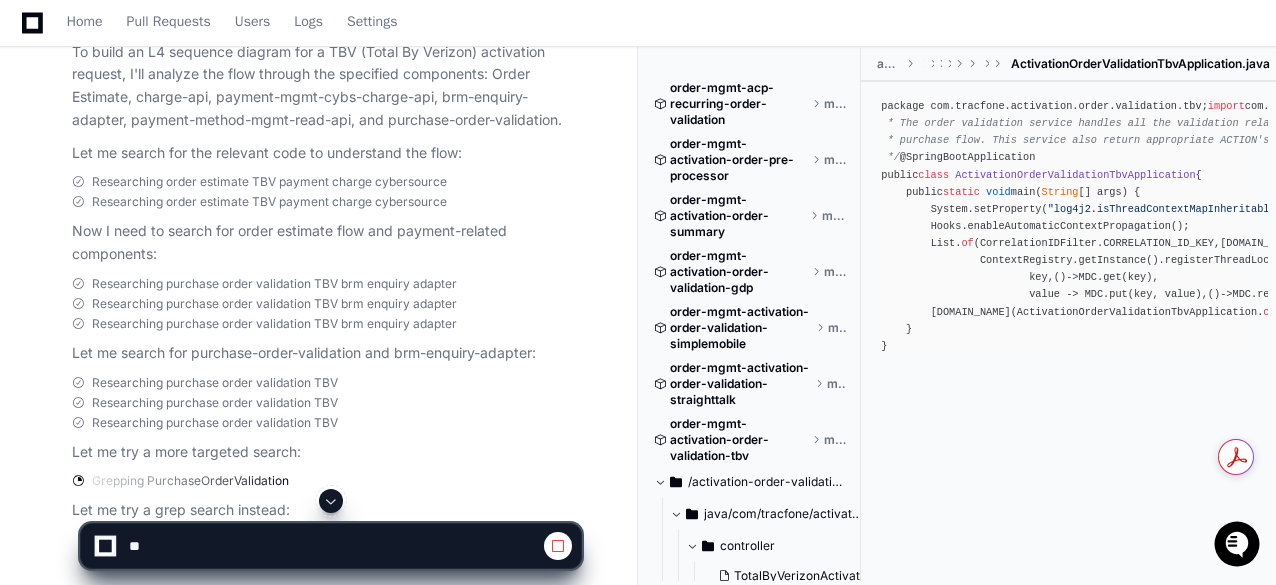 scroll, scrollTop: 911, scrollLeft: 0, axis: vertical 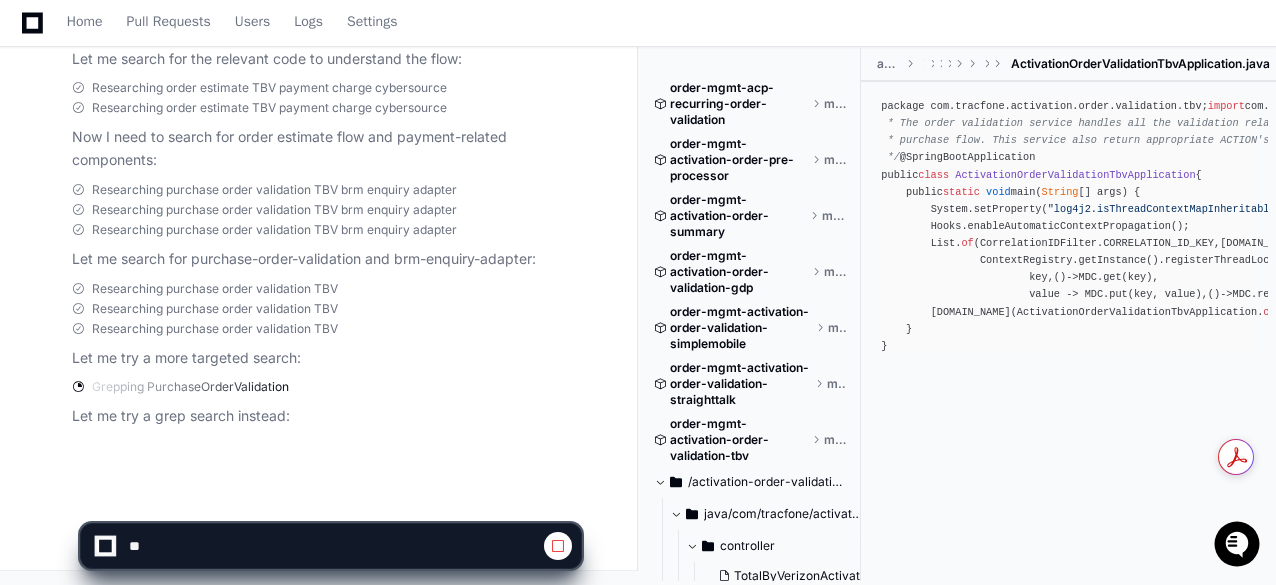 click on "tejeshwer.degala 15 minutes ago
PlayerZero 15 minutes ago Thinking Researching TBV activation order validation flow Researching TBV activation order validation flow Researching TBV activation order validation flow TBV Activation Request Sequence Diagram
To build an L4 sequence diagram for a TBV (Total By Verizon) activation request, I'll analyze the flow through the specified components: Order Estimate, charge-api, payment-mgmt-cybs-charge-api, brm-enquiry-adapter, payment-method-mgmt-read-api, and purchase-order-validation.
Let me search for the relevant code to understand the flow:
Researching order estimate TBV payment charge cybersource Researching order estimate TBV payment charge cybersource Now I need to search for order estimate flow and payment-related components:
Researching purchase order validation TBV brm enquiry adapter Researching purchase order validation TBV brm enquiry adapter Researching purchase order validation TBV brm enquiry adapter" 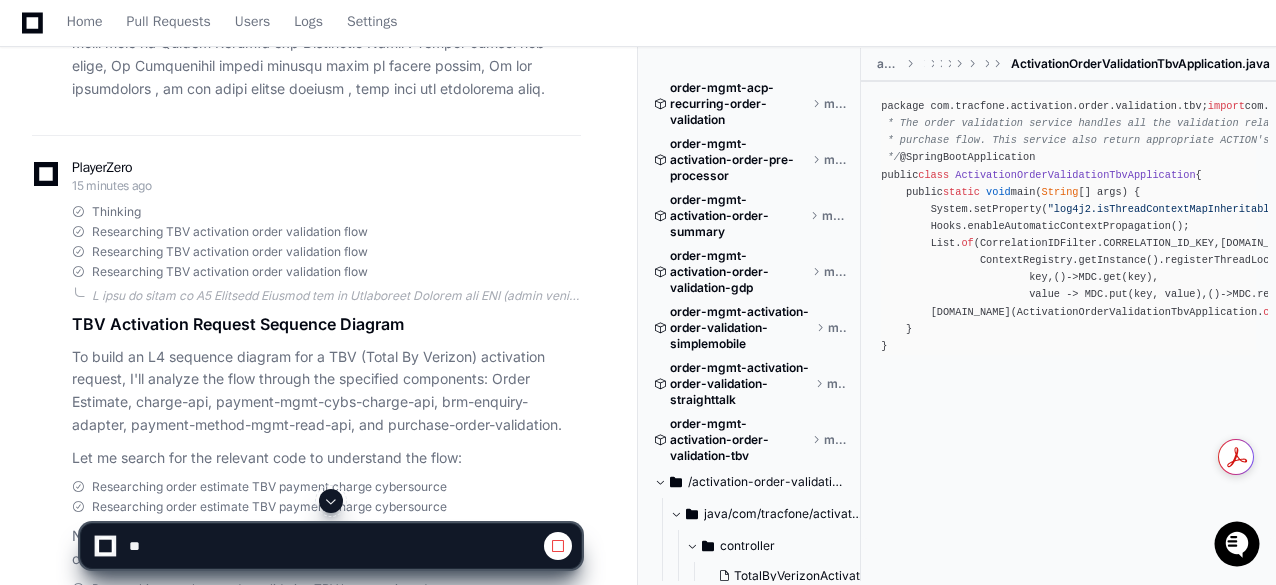 scroll, scrollTop: 911, scrollLeft: 0, axis: vertical 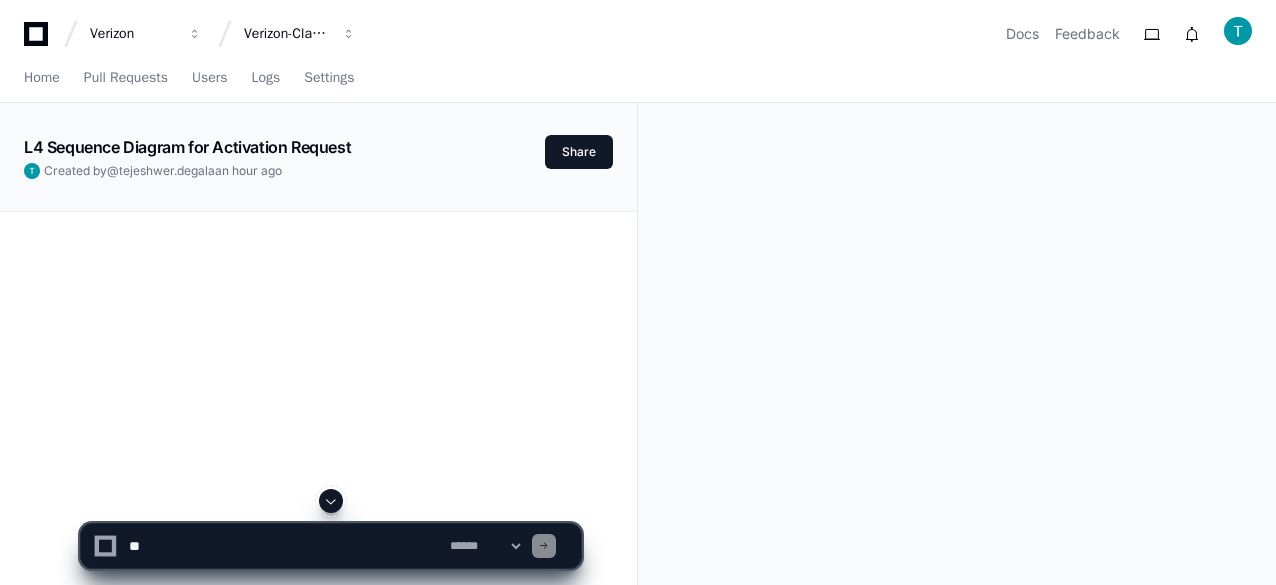 click 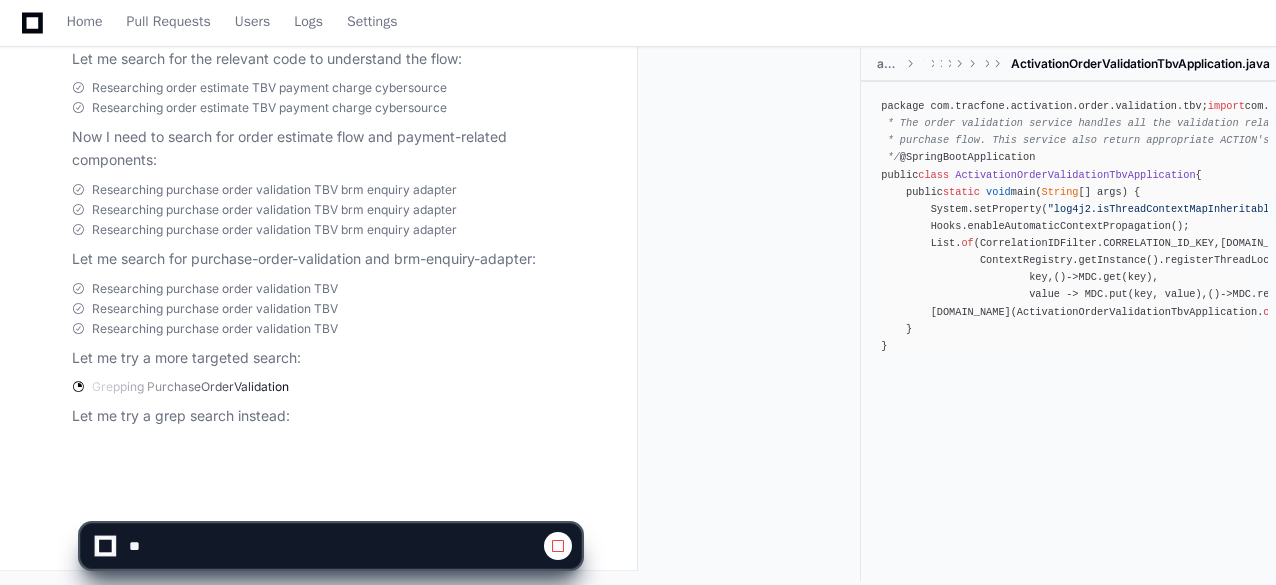 scroll, scrollTop: 0, scrollLeft: 0, axis: both 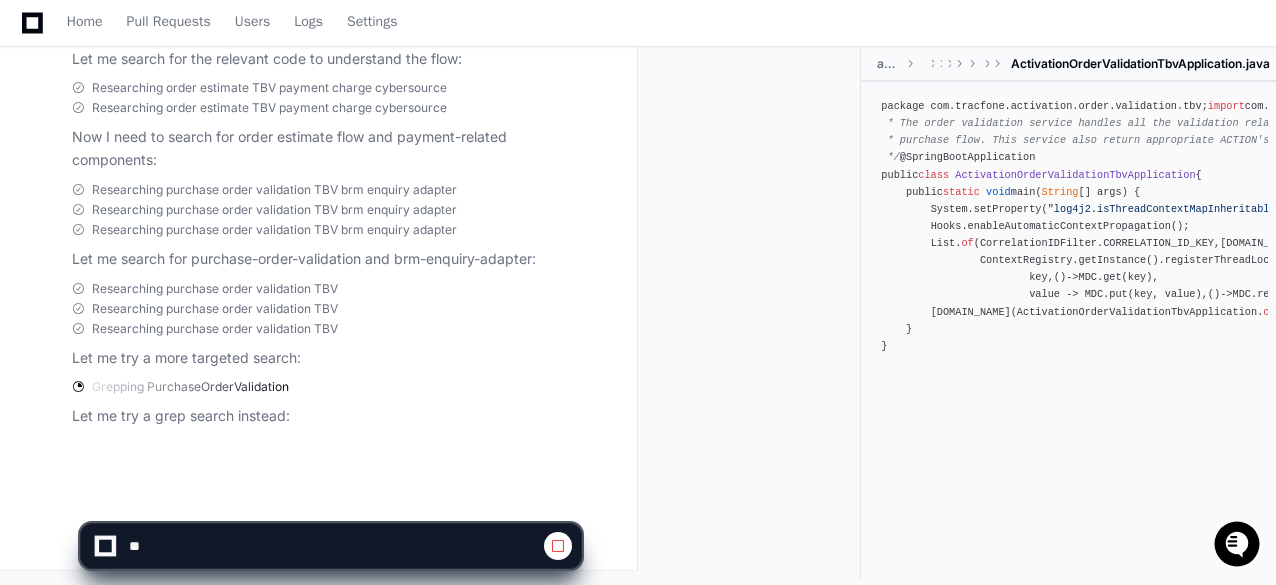 click 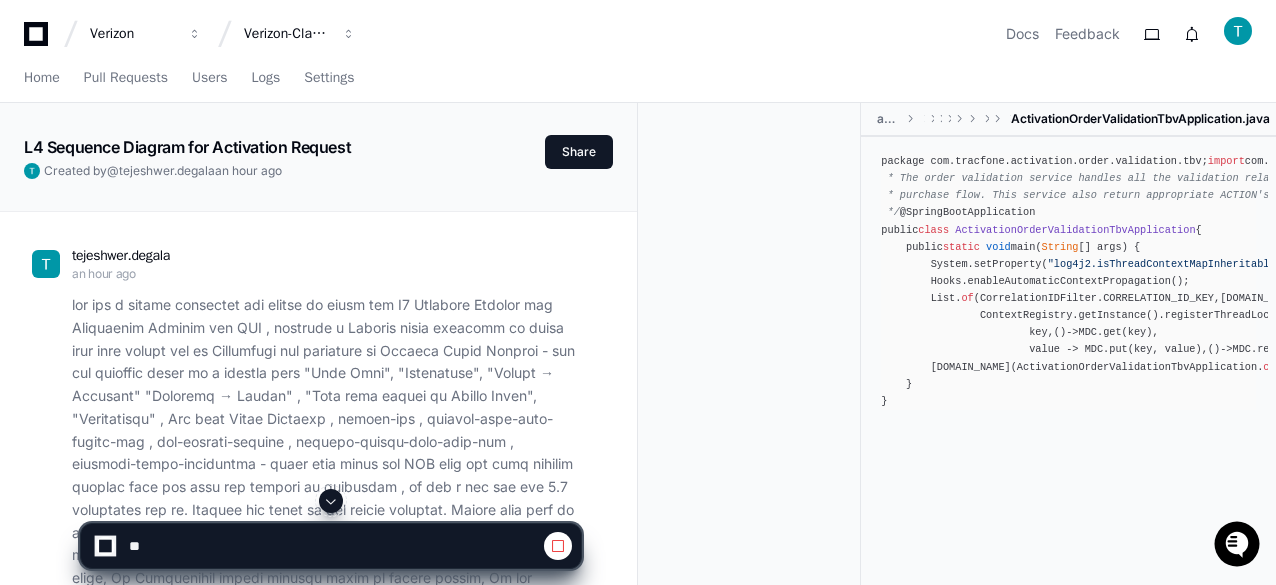 click 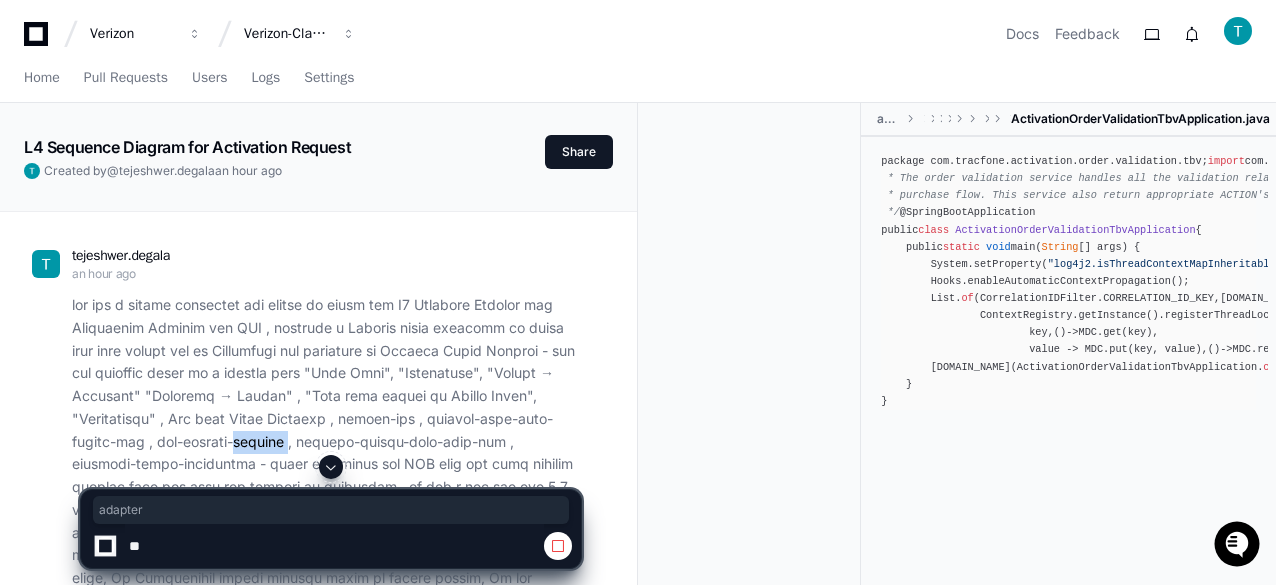 click 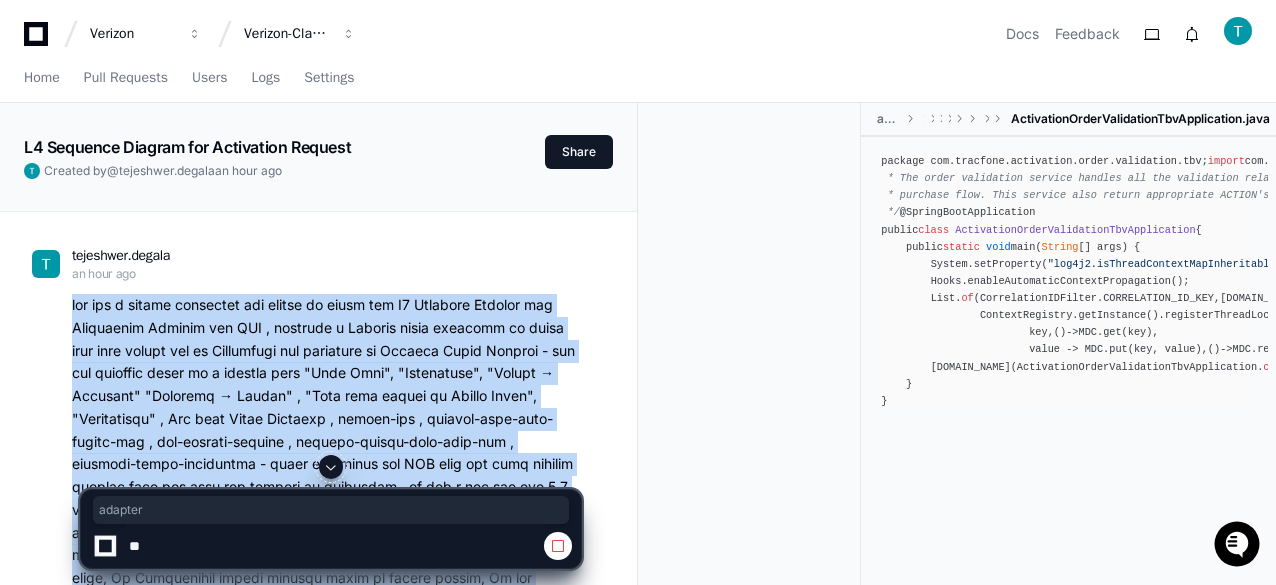 click on "L4 Sequence Diagram for Activation Request  Created by  @ tejeshwer.degala  an hour ago   Share
tejeshwer.degala an hour ago
PlayerZero an hour ago Thinking Researching TBV activation order validation flow Researching TBV activation order validation flow Researching TBV activation order validation flow TBV Activation Request Sequence Diagram
To build an L4 sequence diagram for a TBV (Total By Verizon) activation request, I'll analyze the flow through the specified components: Order Estimate, charge-api, payment-mgmt-cybs-charge-api, brm-enquiry-adapter, payment-method-mgmt-read-api, and purchase-order-validation.
Let me search for the relevant code to understand the flow:
Researching order estimate TBV payment charge cybersource Researching order estimate TBV payment charge cybersource Now I need to search for order estimate flow and payment-related components:
Researching purchase order validation TBV brm enquiry adapter
src main java com tracfone" 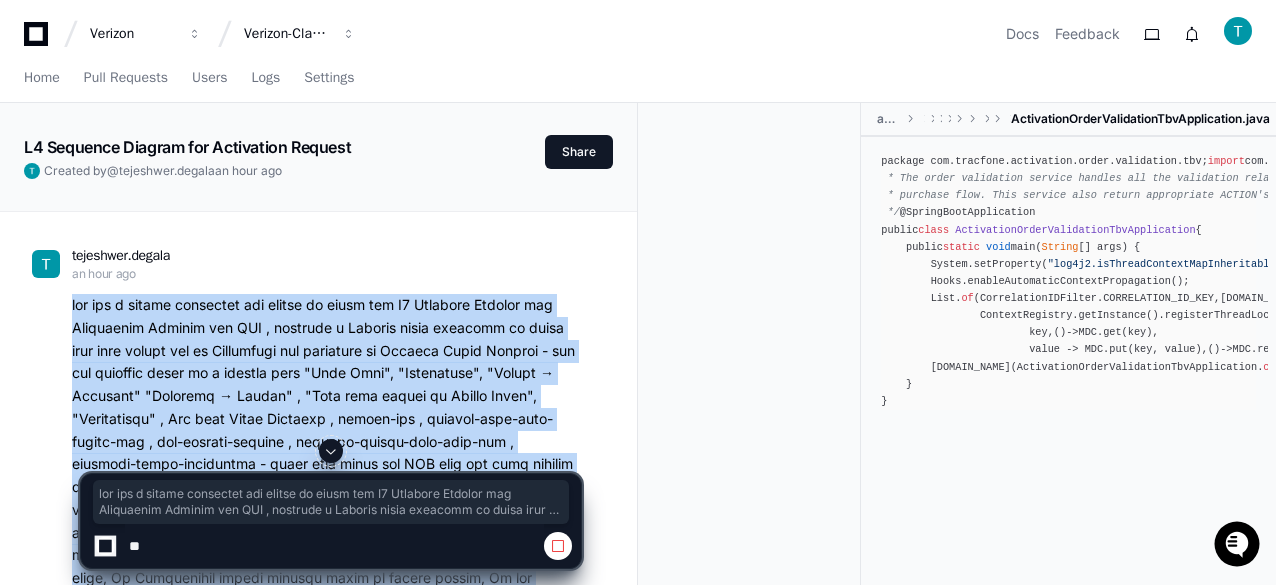 copy on "you are a design architect and trying to build and L4 Sequence Diagram for Activation Request for TBV , assuming a Request which contains an order item with action set to Activation and submitted to Product Order Manager - can you document steps in a tabular with "Step Name", "Repository", "Caller → Receiver" "Receiver → Caller" , "Data base tables or Stored Procs", "Description" , For only Order Estimate , charge-api , payment-mgmt-cybs-charge-api , brm-enquiry-adapter , payment-method-mgmt-read-api , purchase-order-validation - focus only these for TBV from the time request entered till the time the process is completed , if its a sub set use 1.1 convention for it. Include sub calls to the extent possible. Please make sure to include most of the steps along with the database table names or stored procs look in Entity Classes not Repository Class . Please expand all steps, In Description please include steps in bullet points, Do not hallucinate , if not aware please mention , flow only the activation flow..." 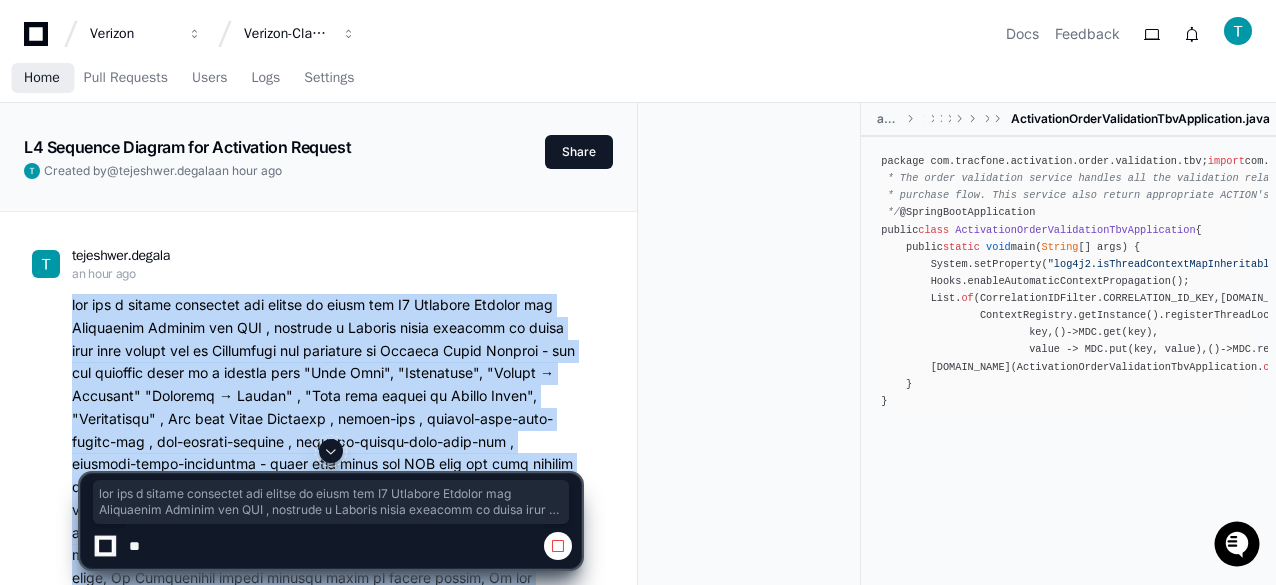 click on "Home" at bounding box center [42, 78] 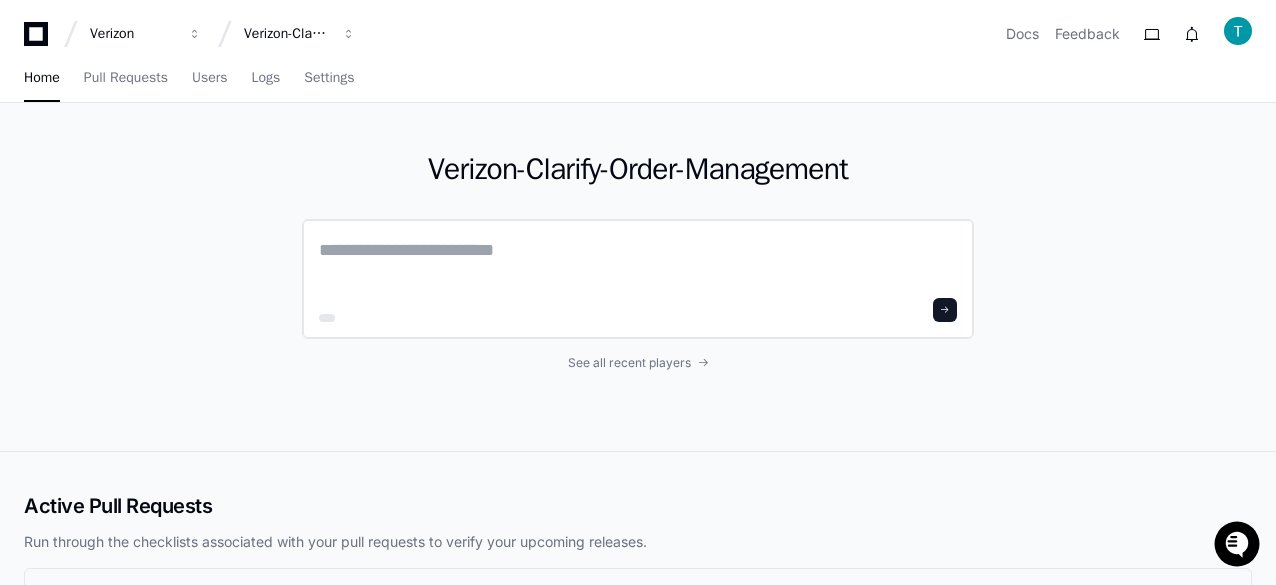 click 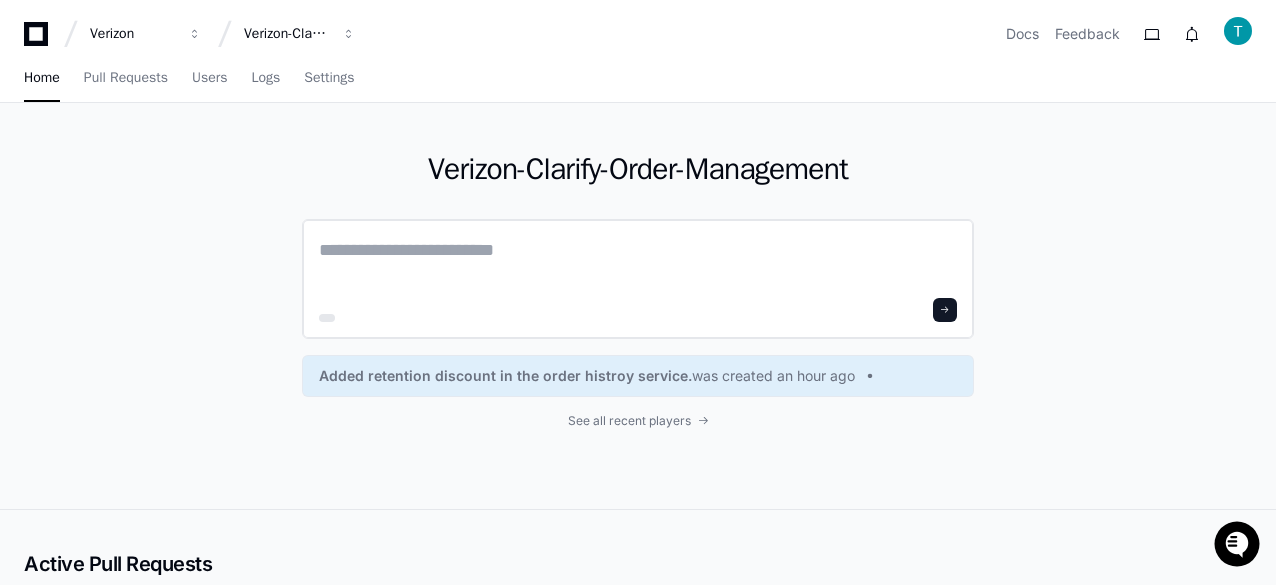 paste on "**********" 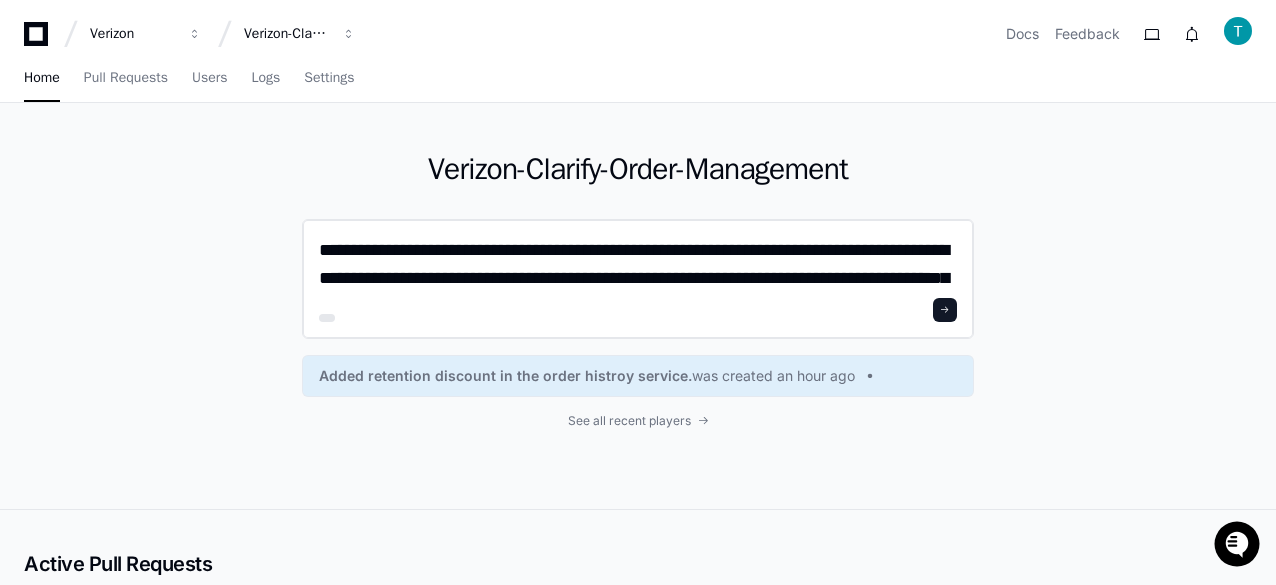 scroll, scrollTop: 0, scrollLeft: 0, axis: both 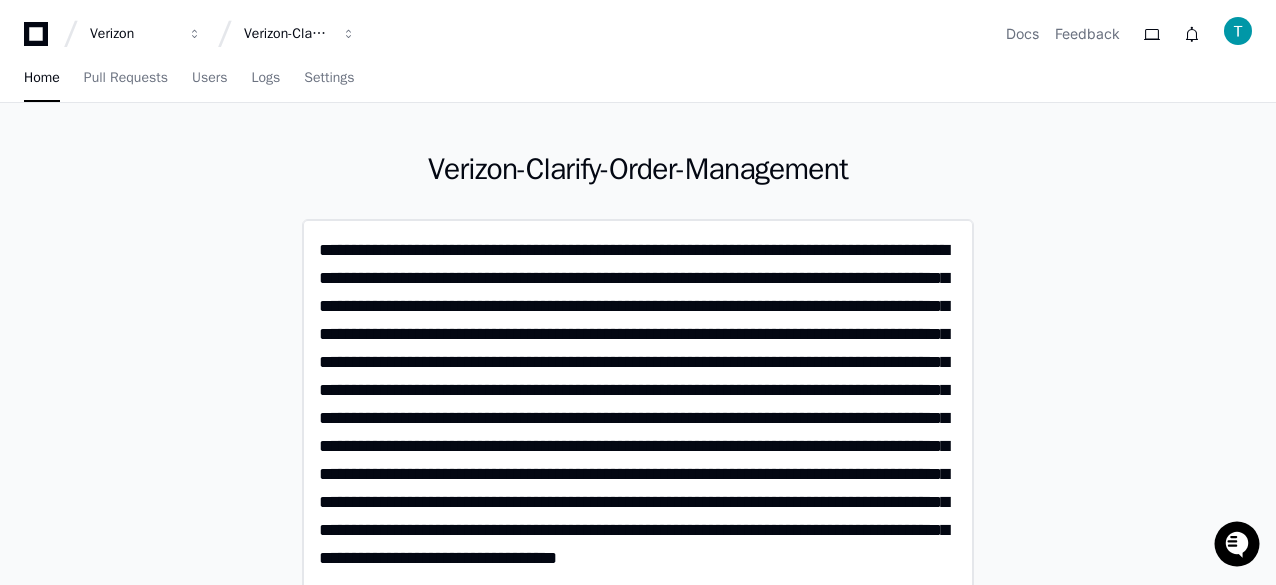 click on "**********" 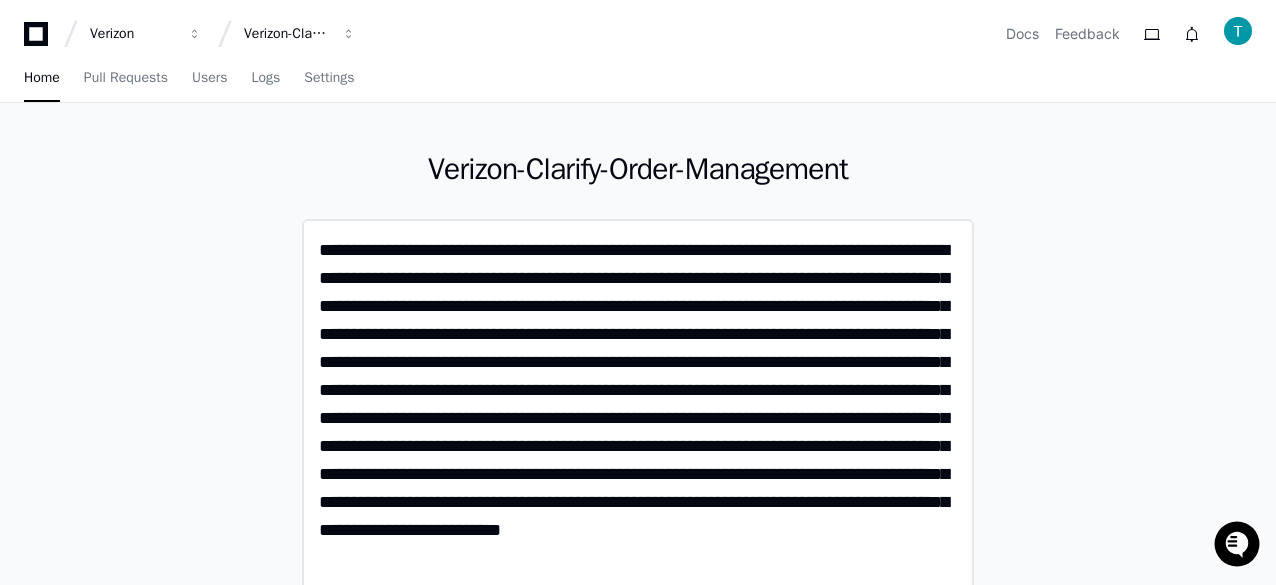 click on "**********" 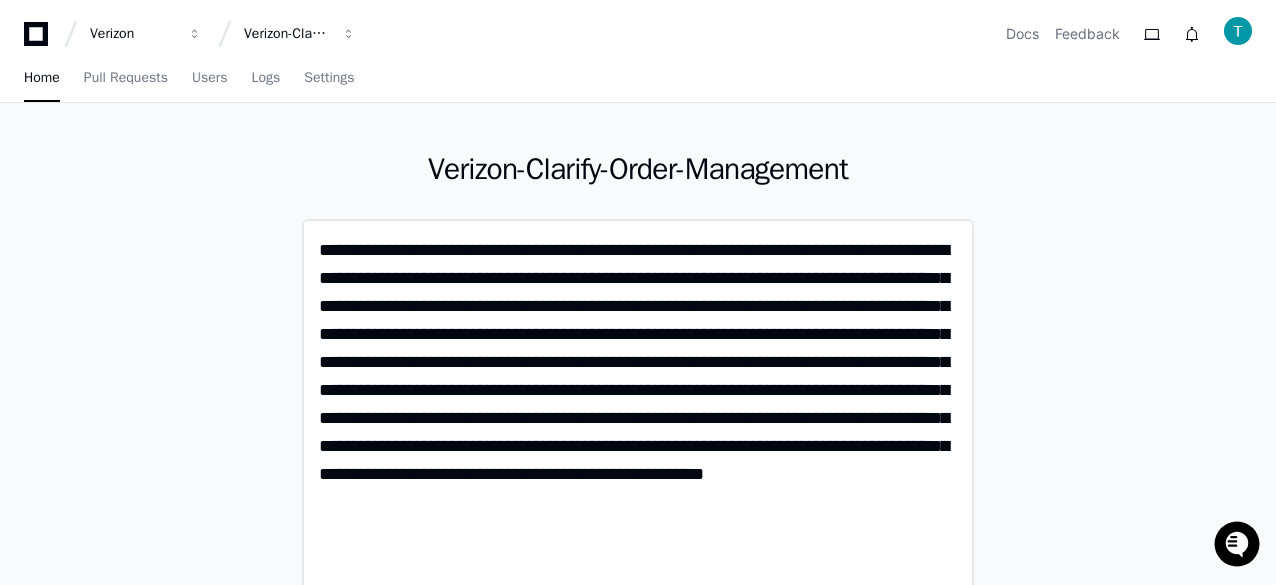 click on "**********" 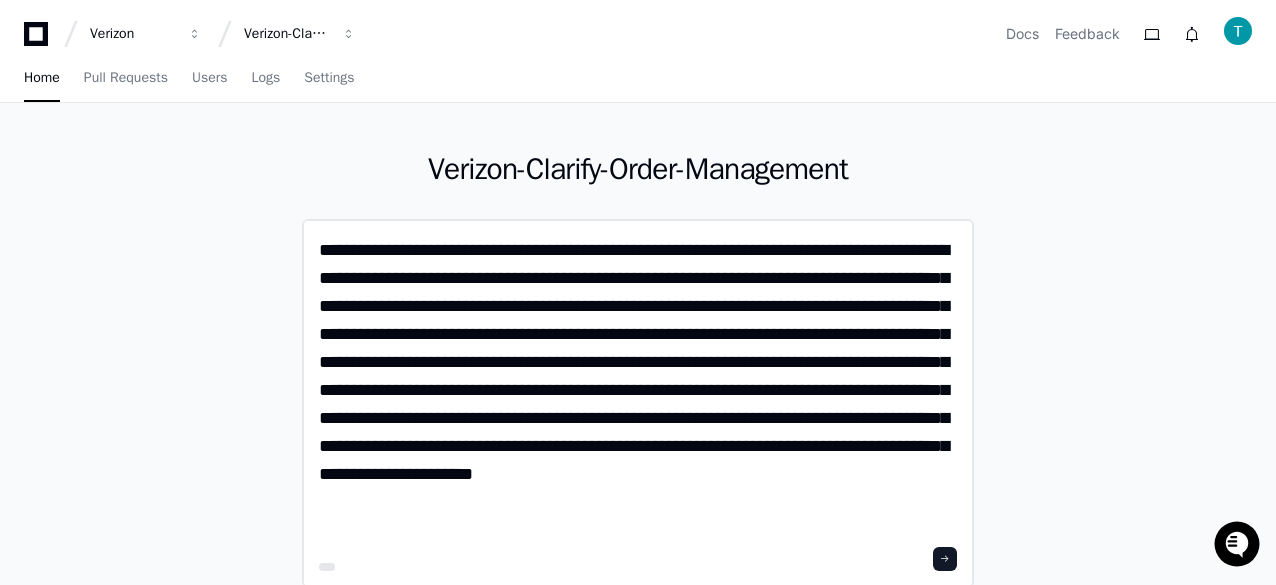 type on "**********" 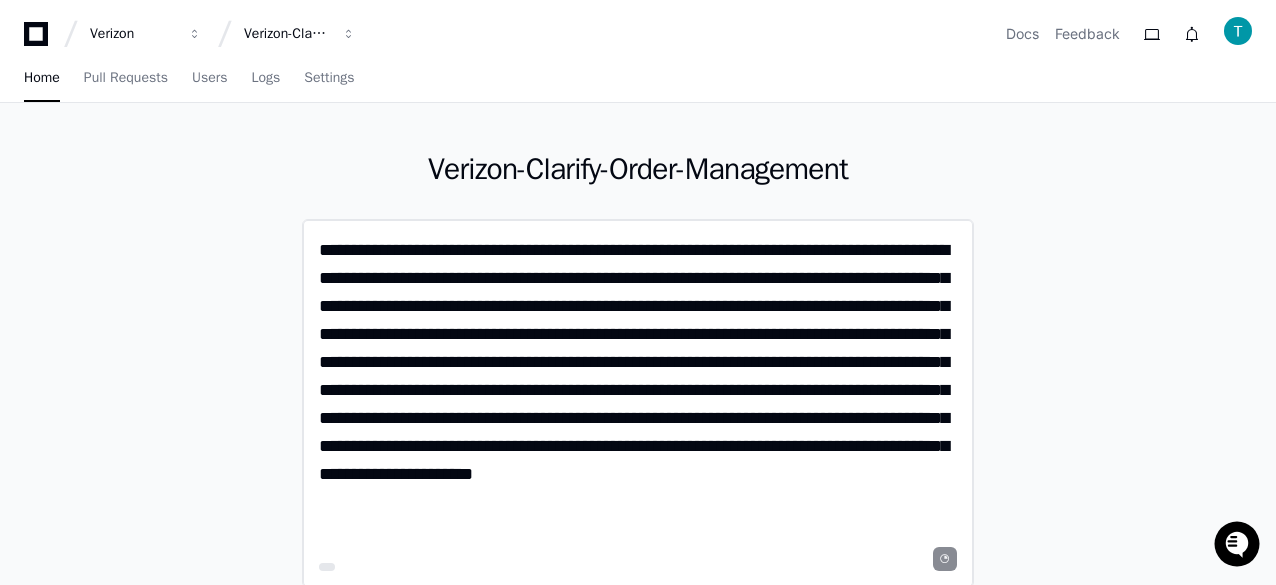 click on "**********" 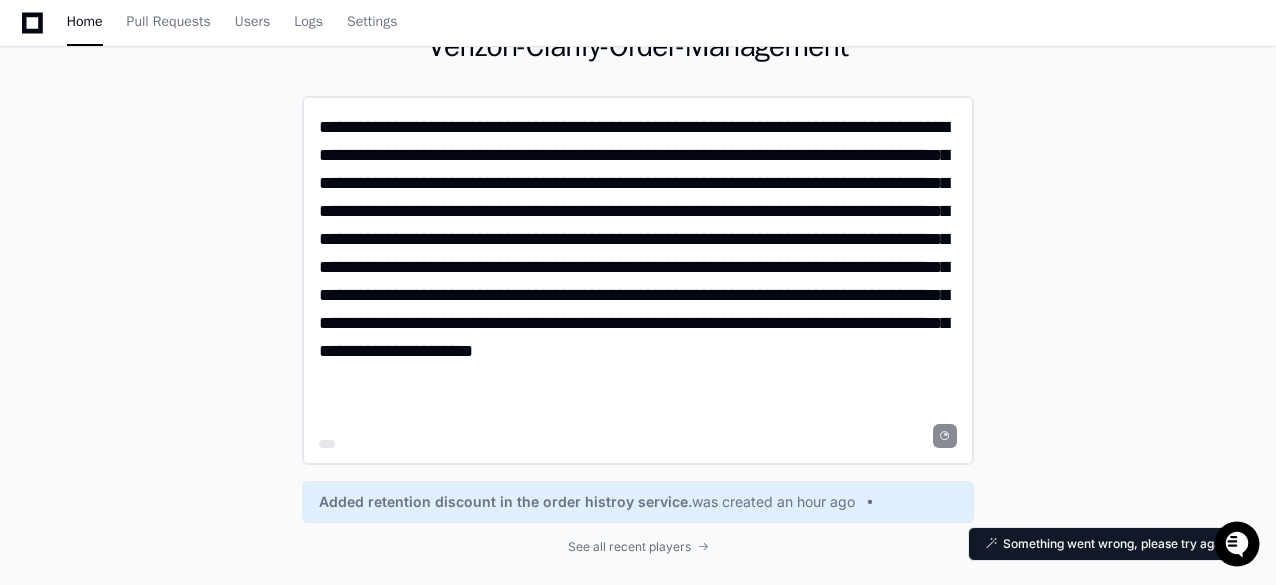 scroll, scrollTop: 120, scrollLeft: 0, axis: vertical 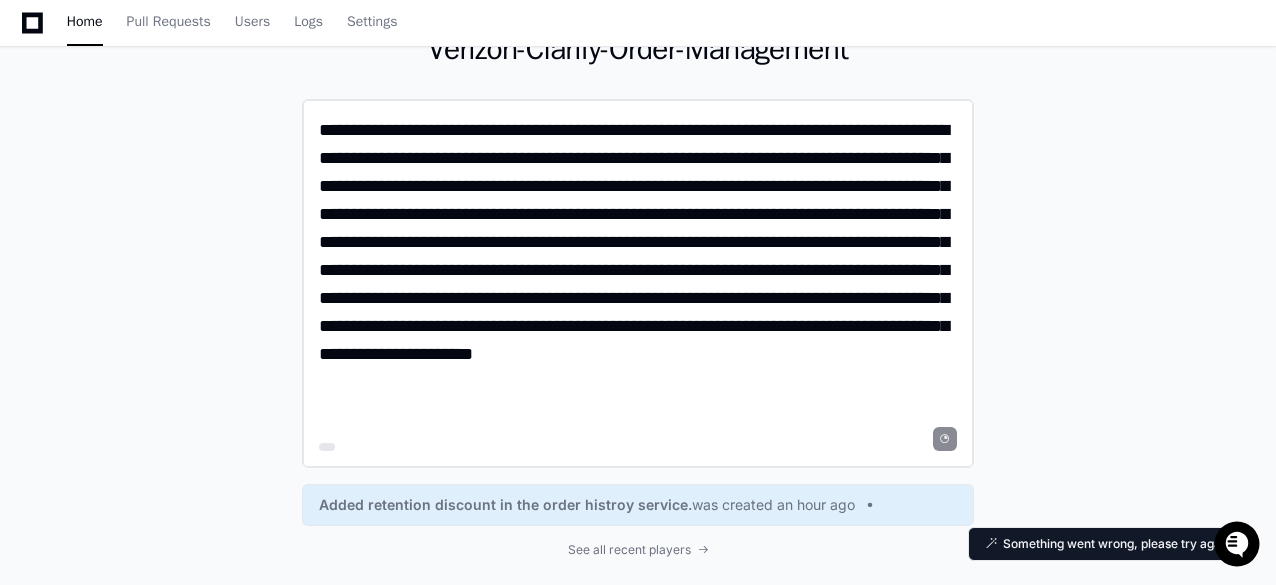 click on "**********" 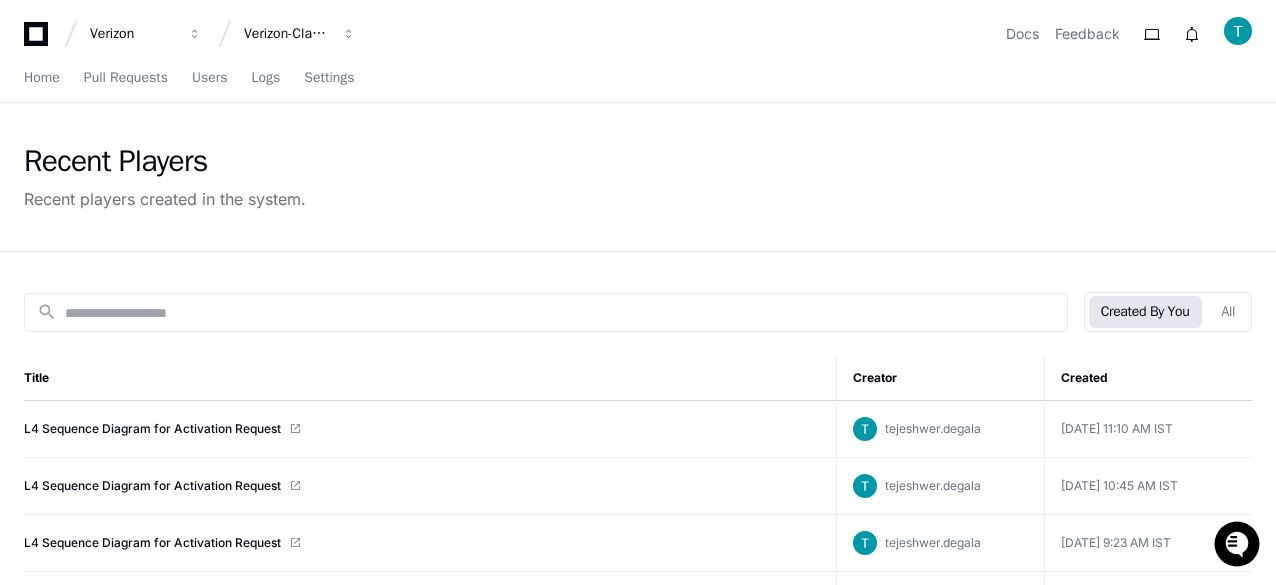 scroll, scrollTop: 0, scrollLeft: 0, axis: both 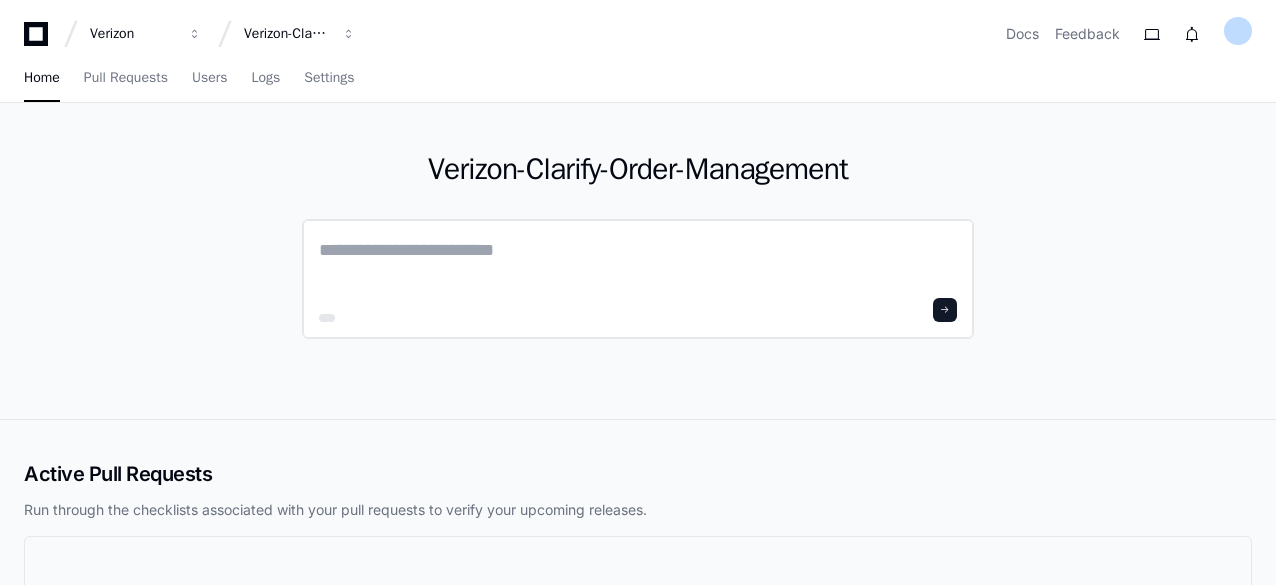 click 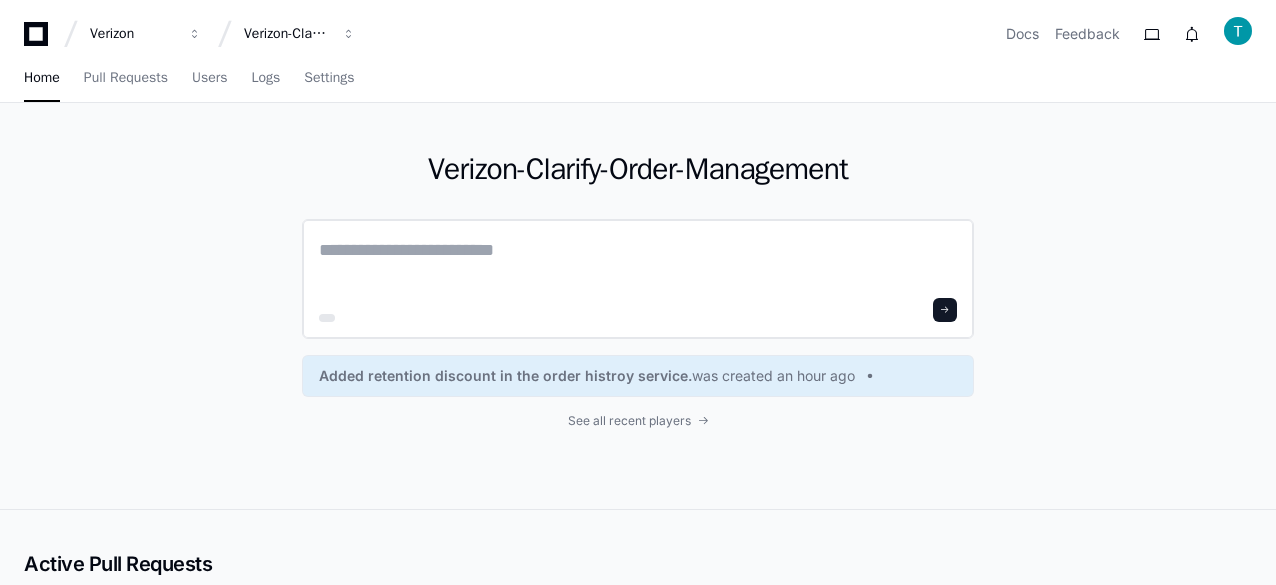 paste on "**********" 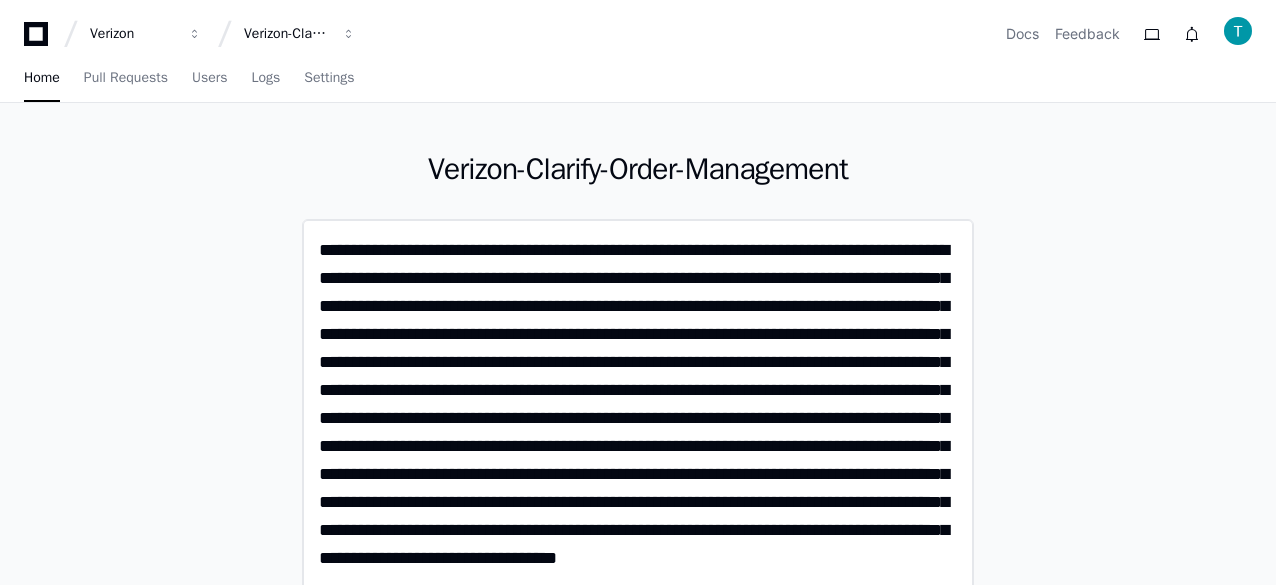scroll, scrollTop: 0, scrollLeft: 0, axis: both 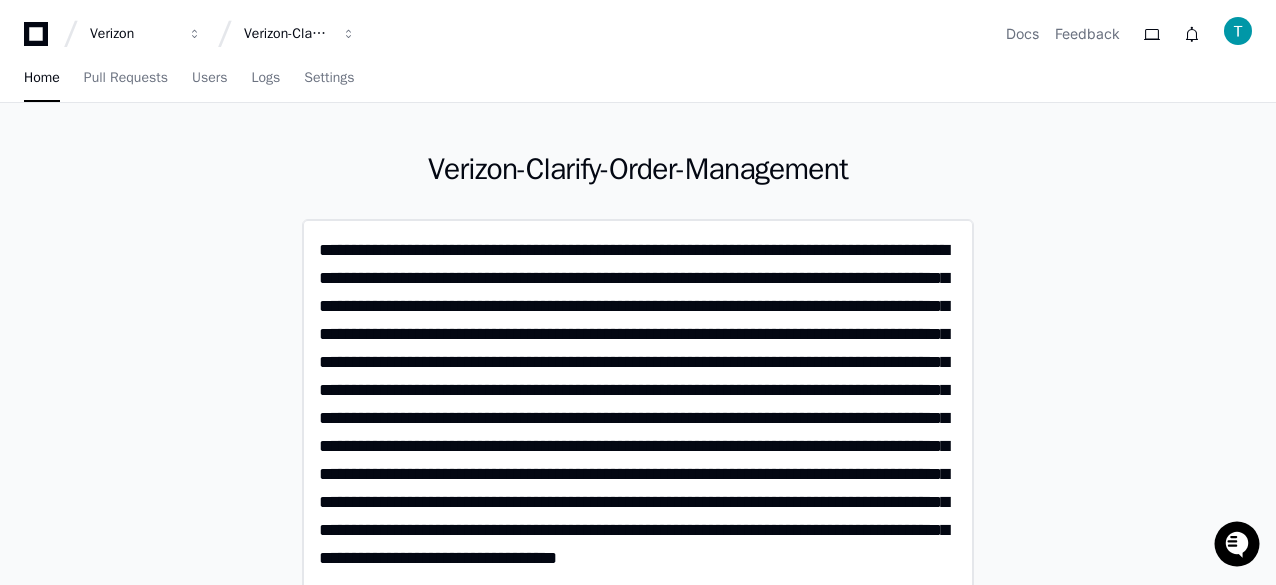 click on "**********" 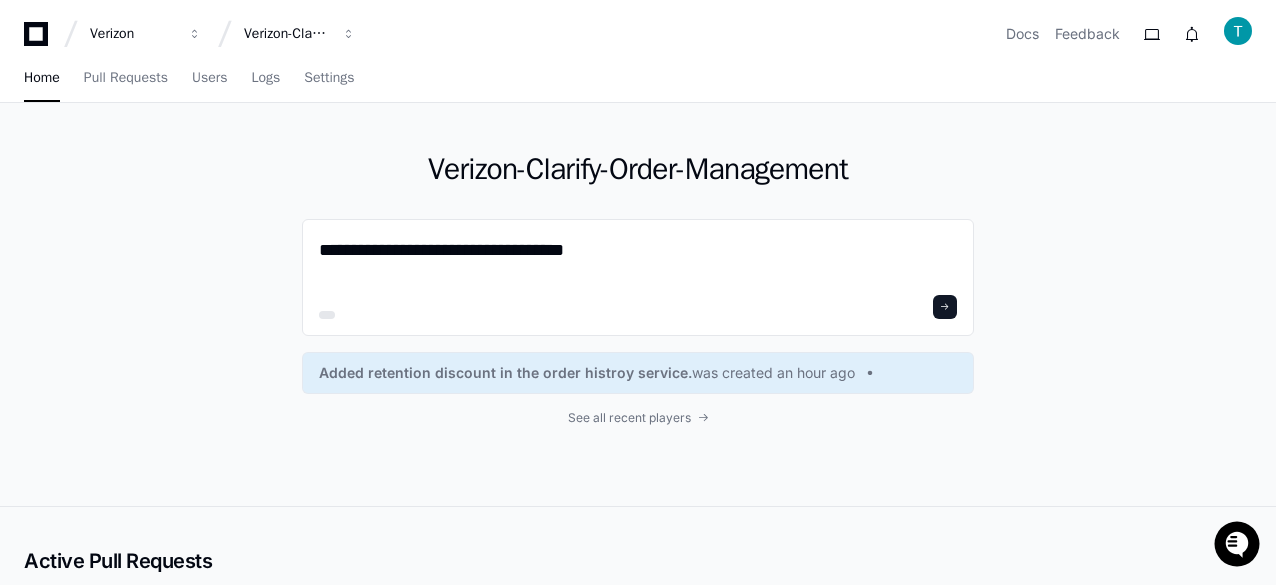 paste on "**********" 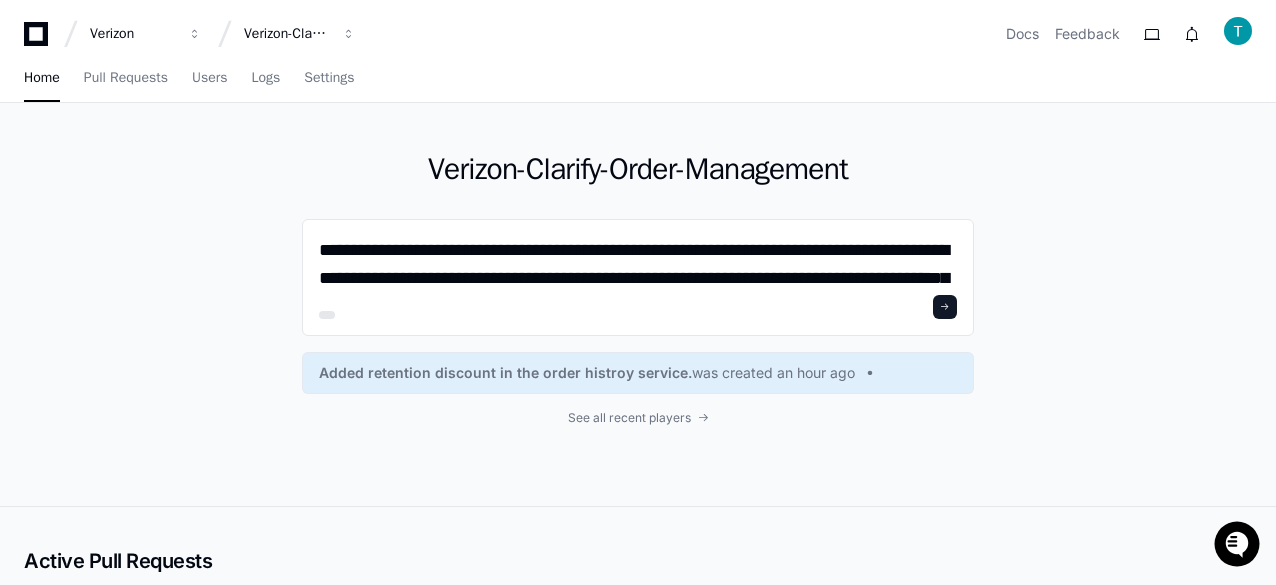 scroll, scrollTop: 0, scrollLeft: 0, axis: both 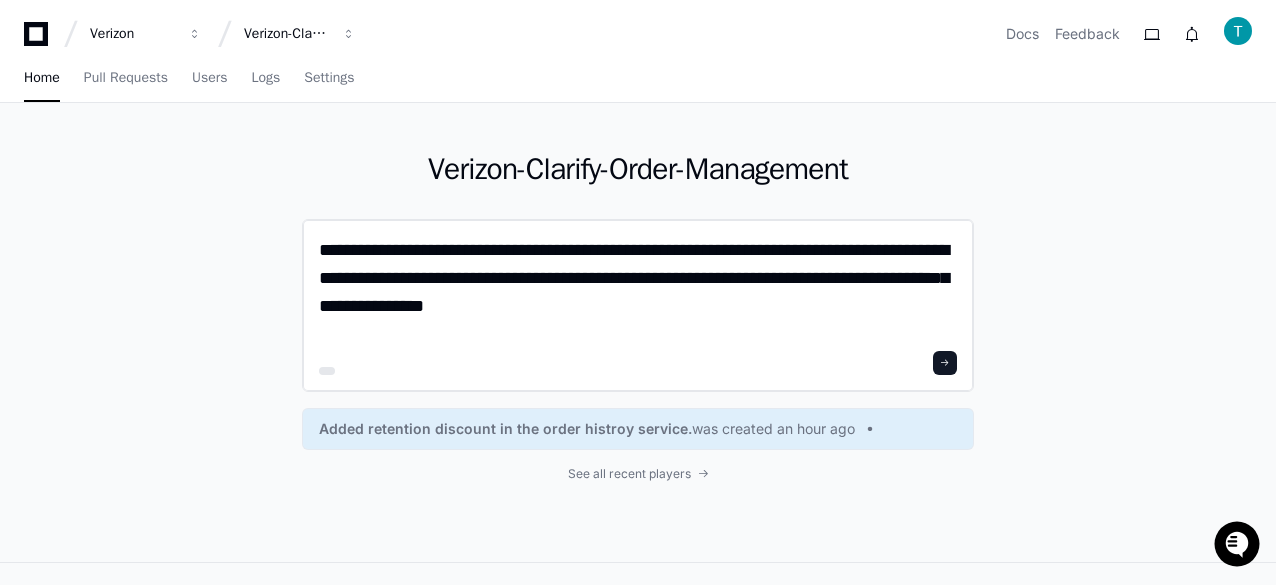 click on "**********" 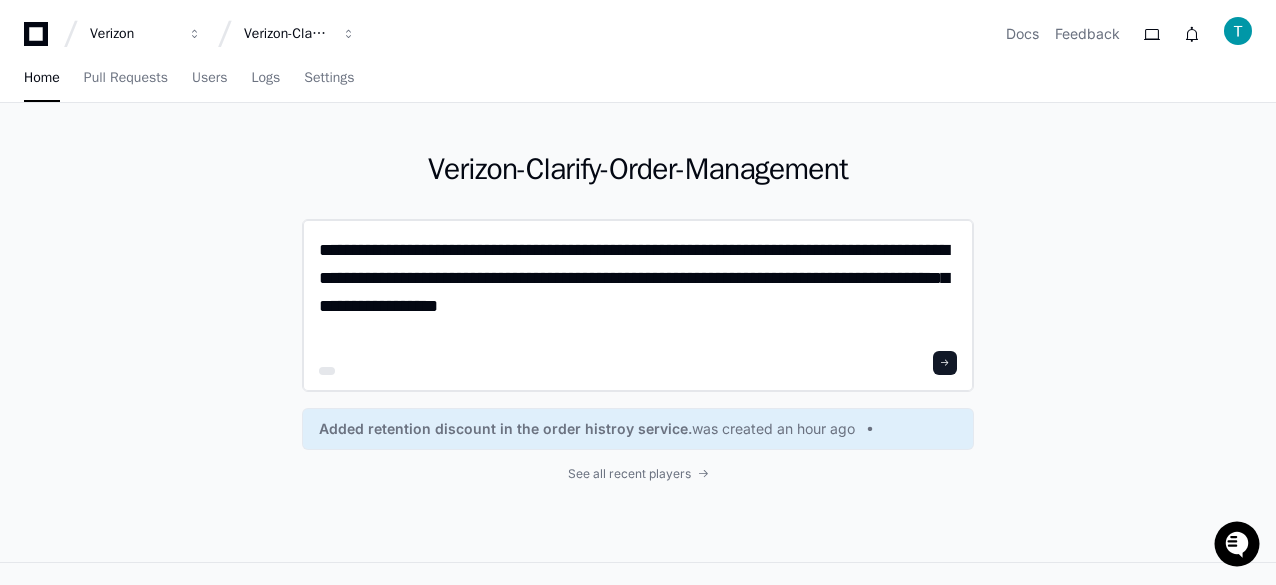 click on "**********" 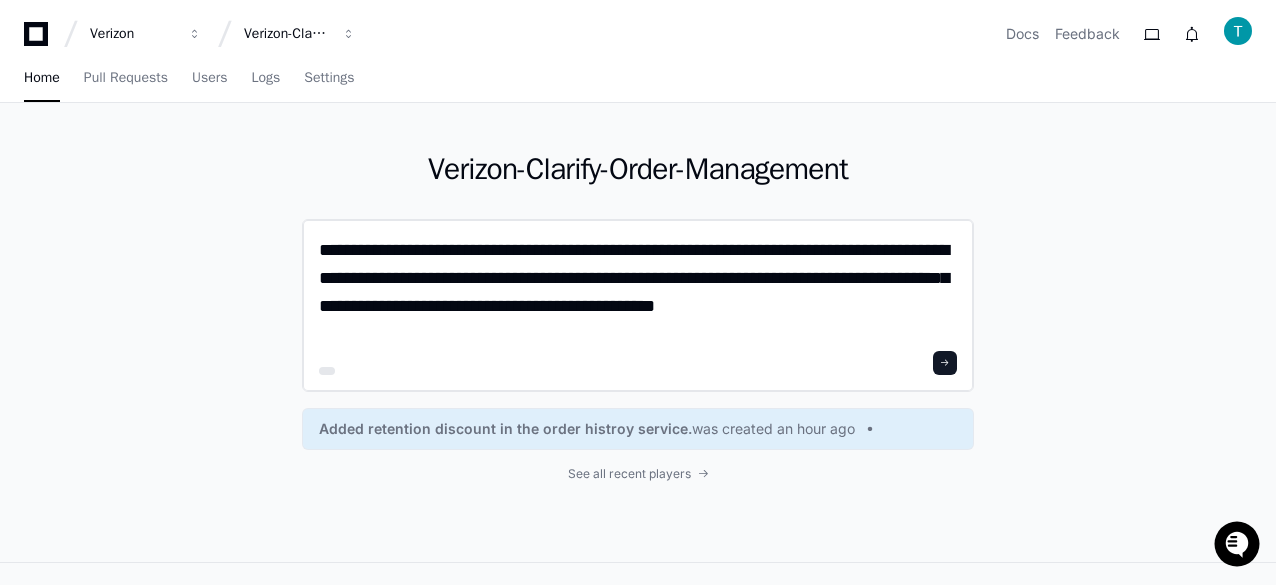 type on "**********" 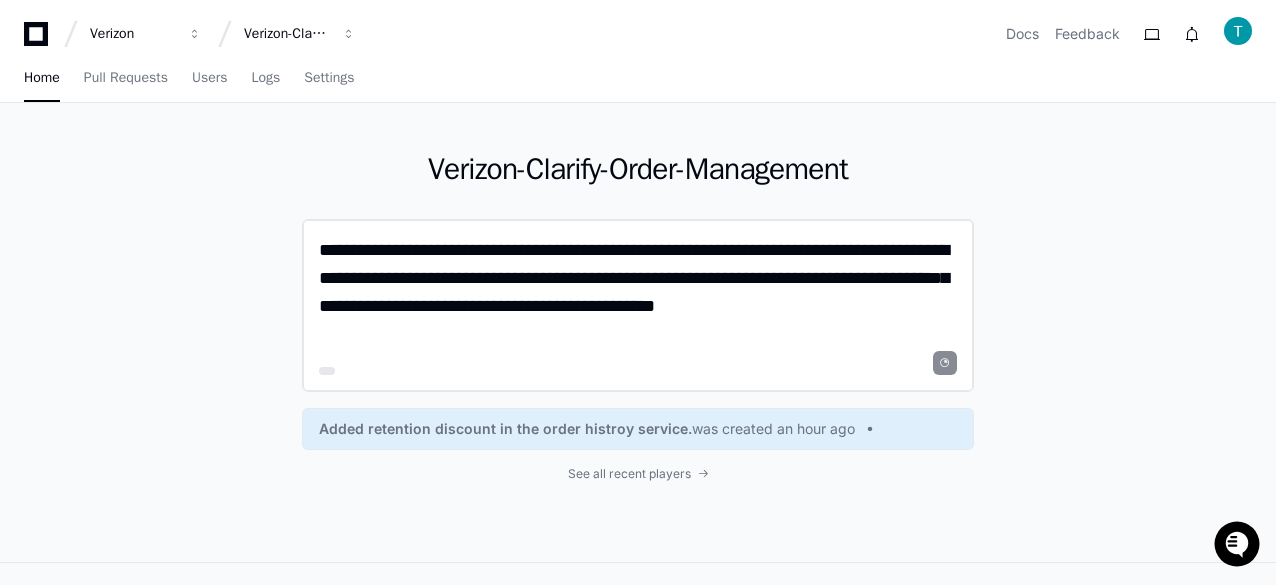 click on "**********" 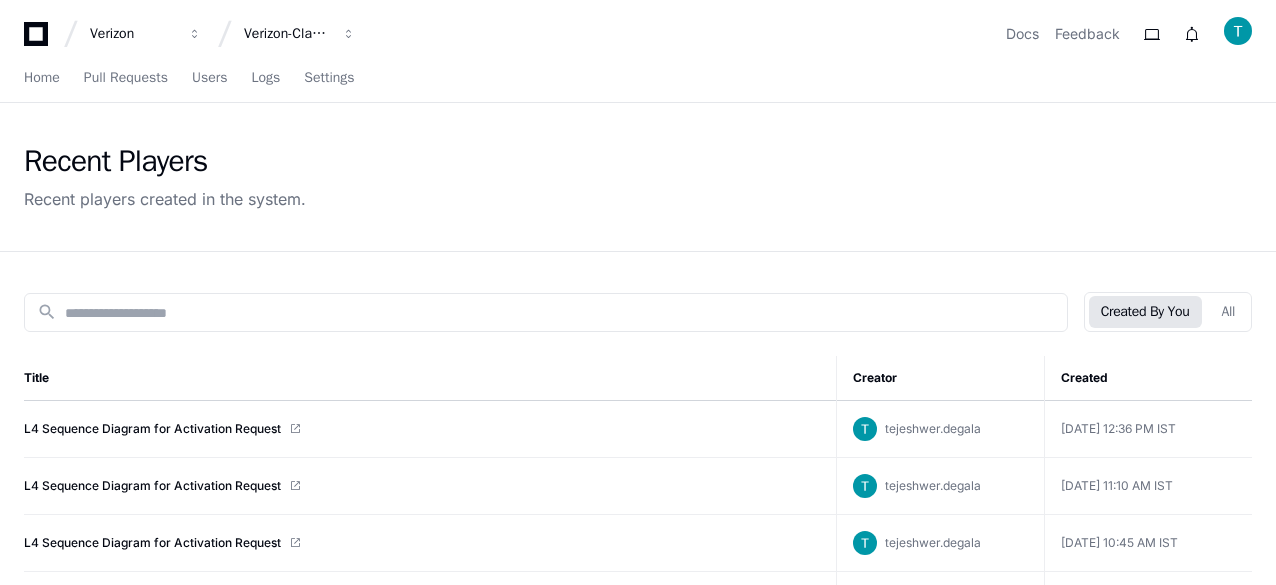 scroll, scrollTop: 0, scrollLeft: 0, axis: both 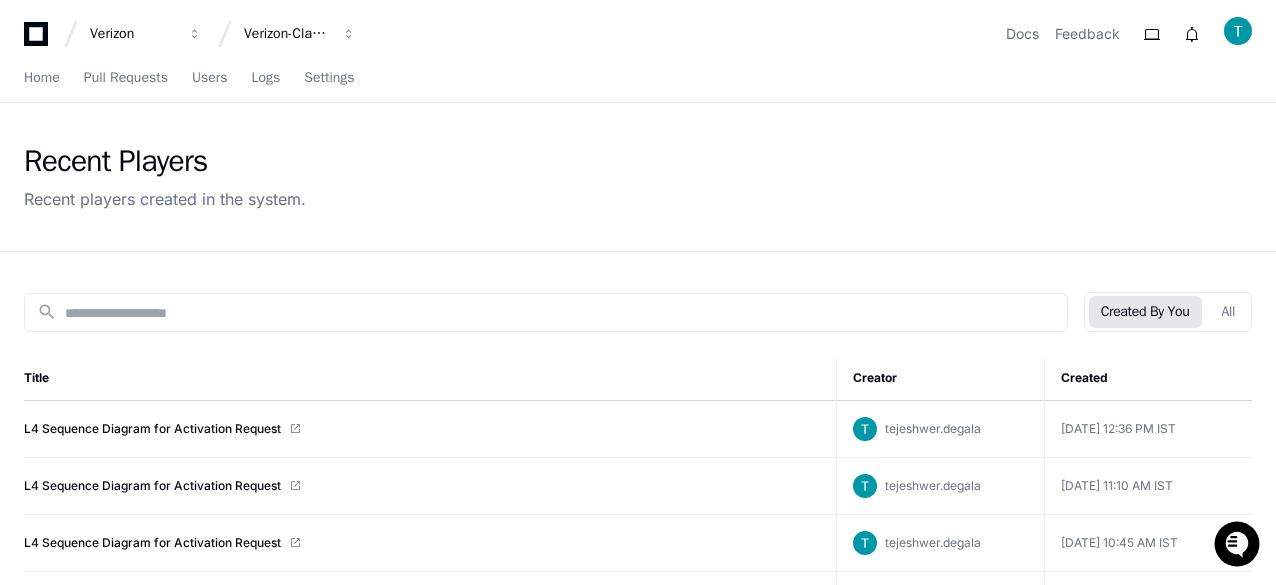 click on "Recent Players Recent players created in the system." 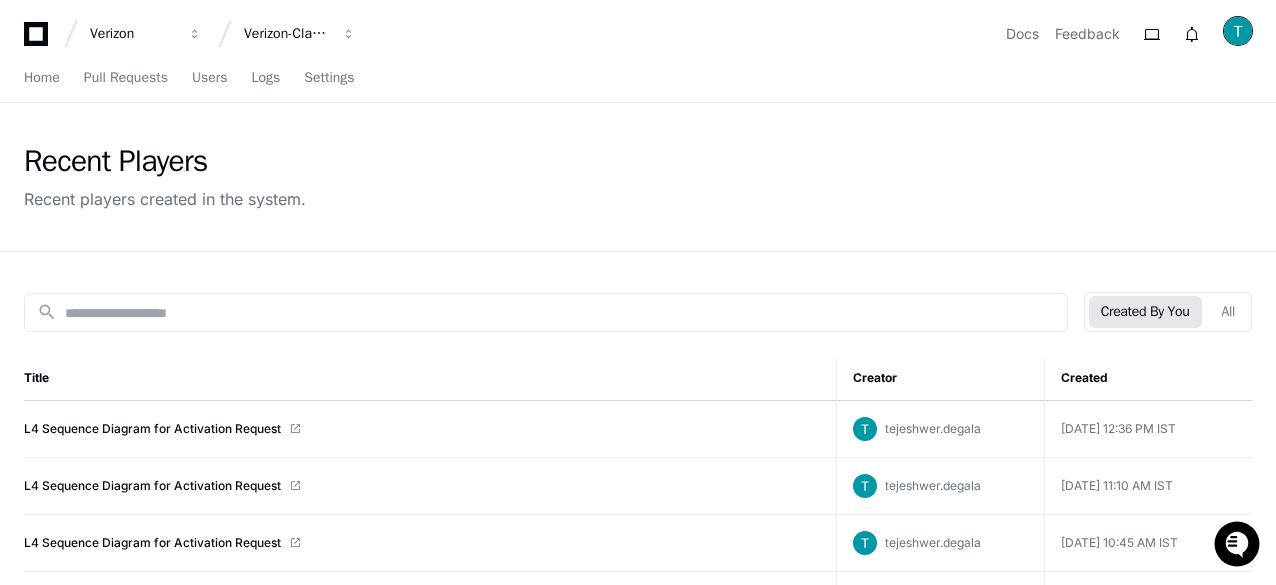 click at bounding box center (1238, 31) 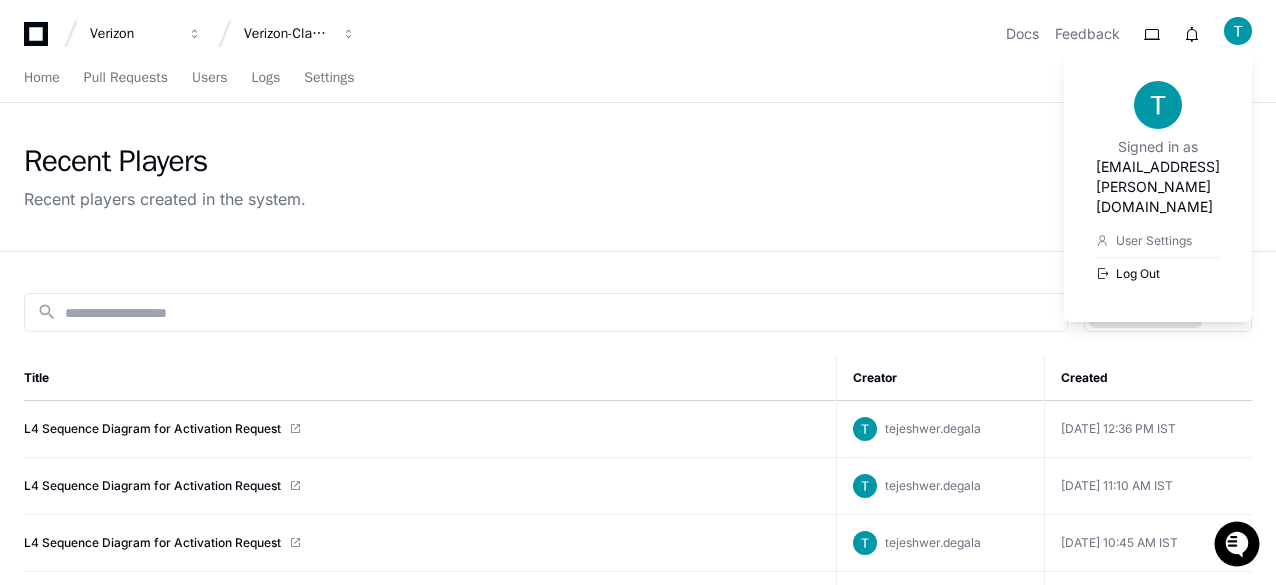 click on "Log Out" at bounding box center [1158, 273] 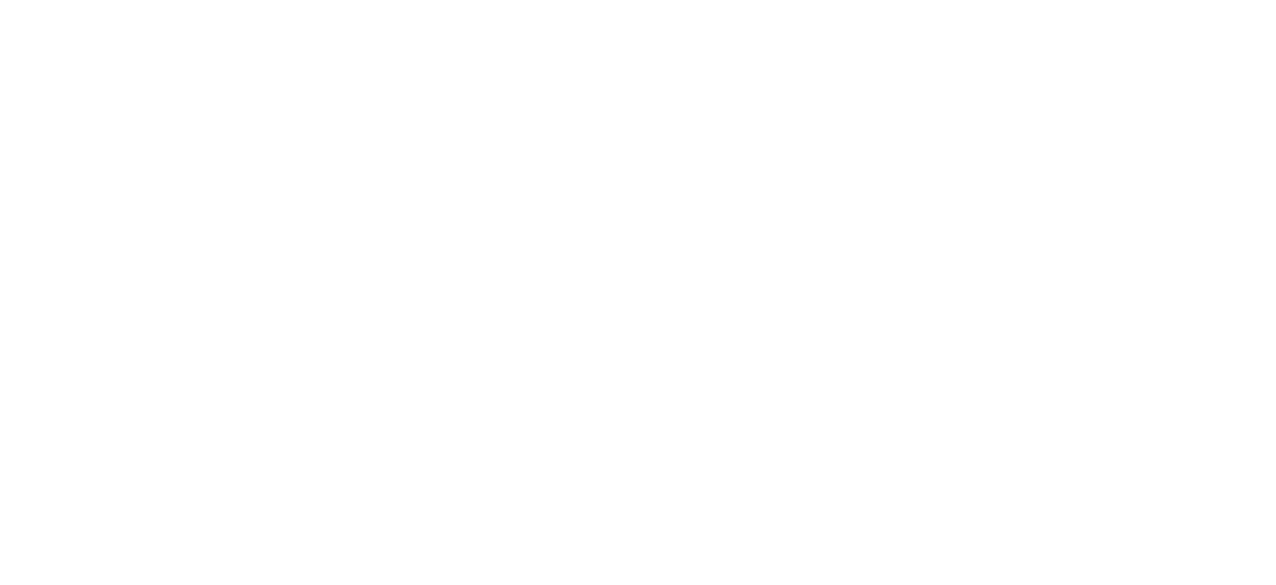 scroll, scrollTop: 0, scrollLeft: 0, axis: both 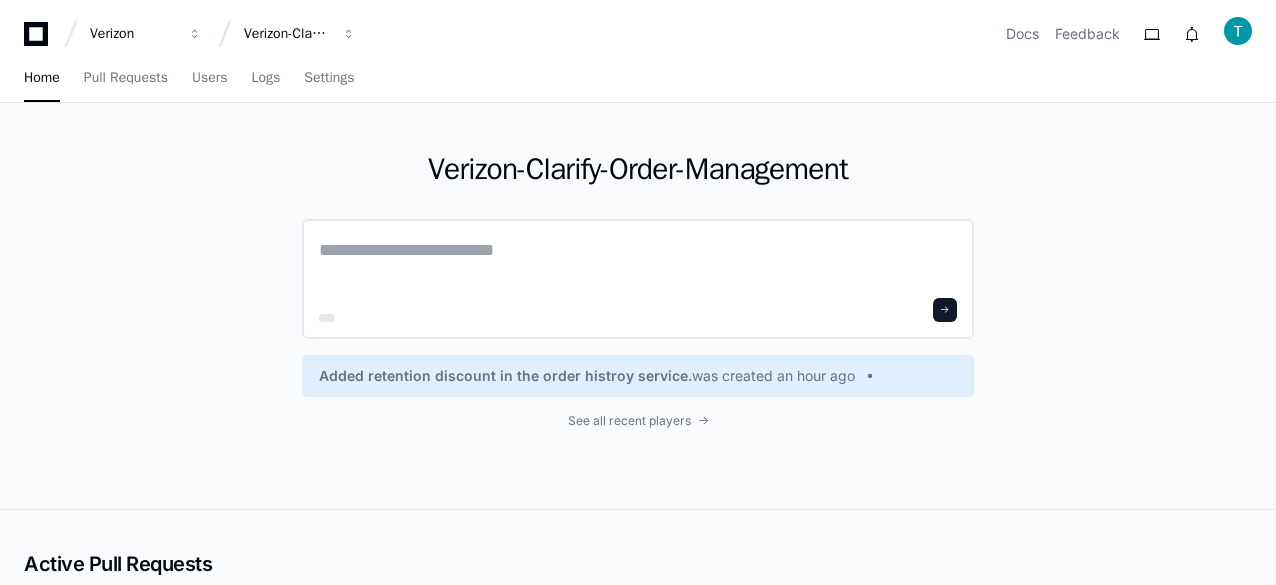 click 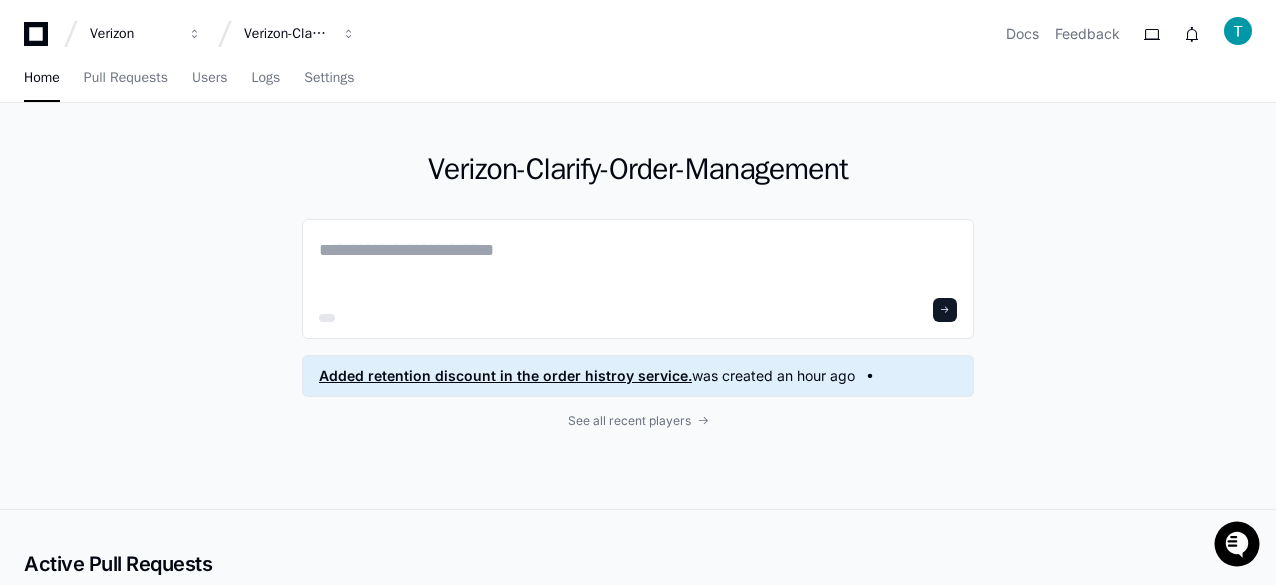 paste on "**********" 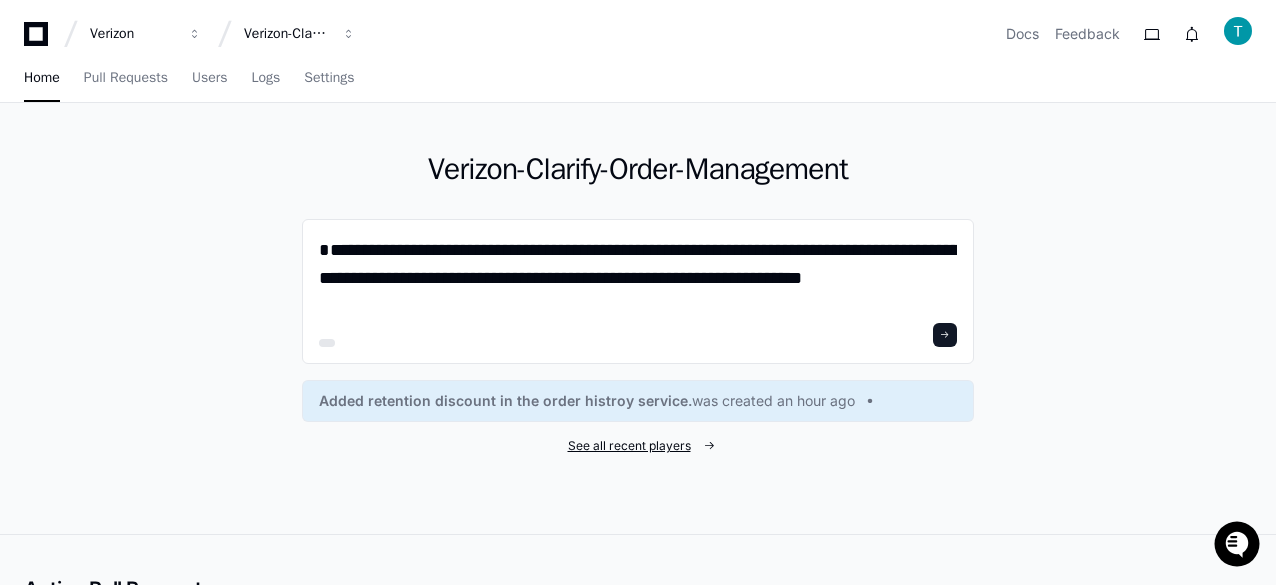 type on "**********" 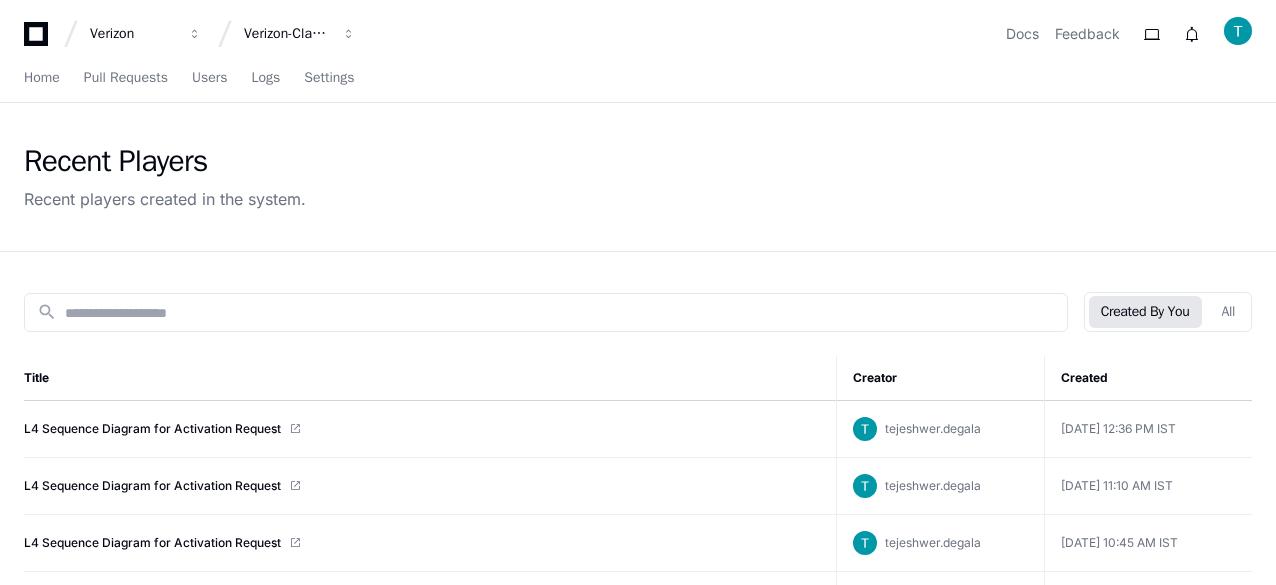 scroll, scrollTop: 0, scrollLeft: 0, axis: both 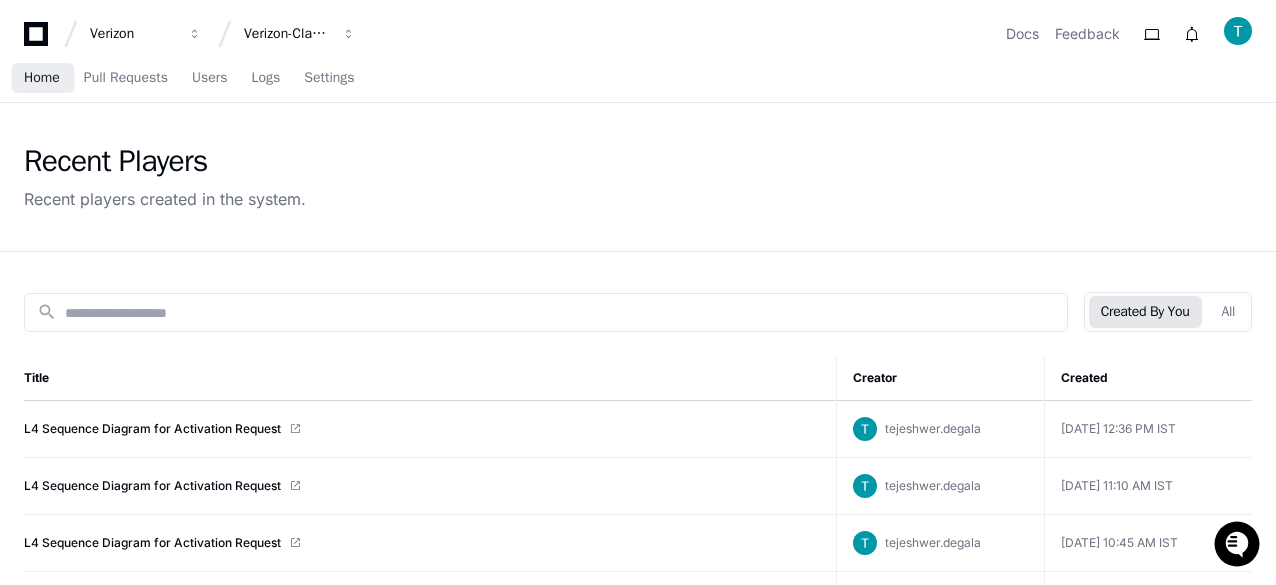 click on "Home" at bounding box center [42, 78] 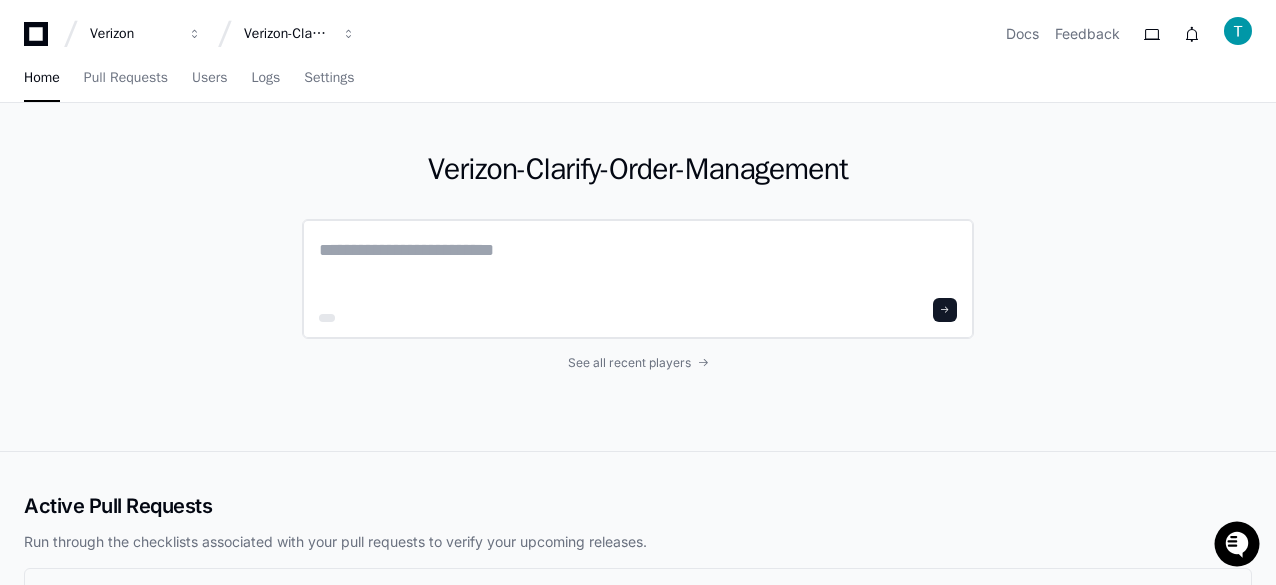 click 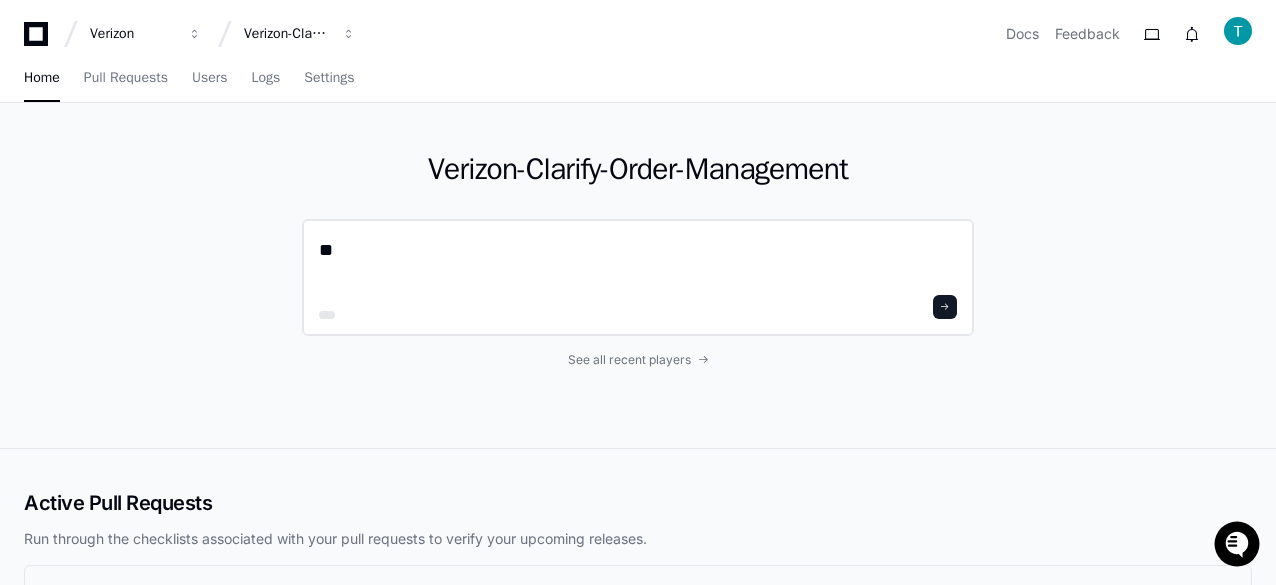 type on "*" 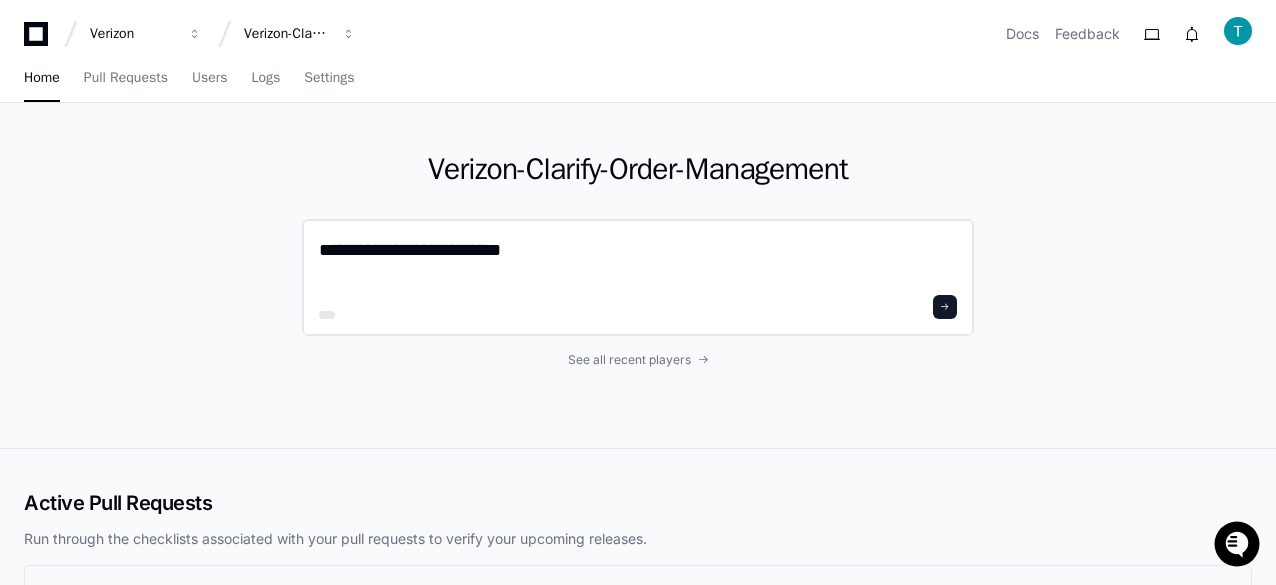 type on "**********" 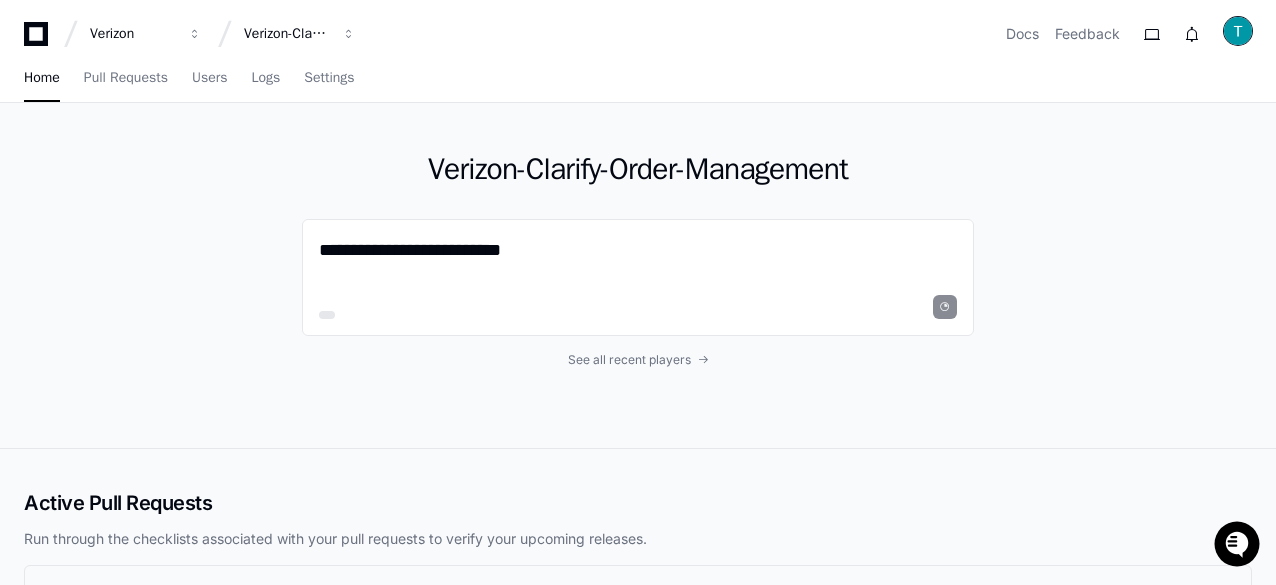 click at bounding box center [1238, 31] 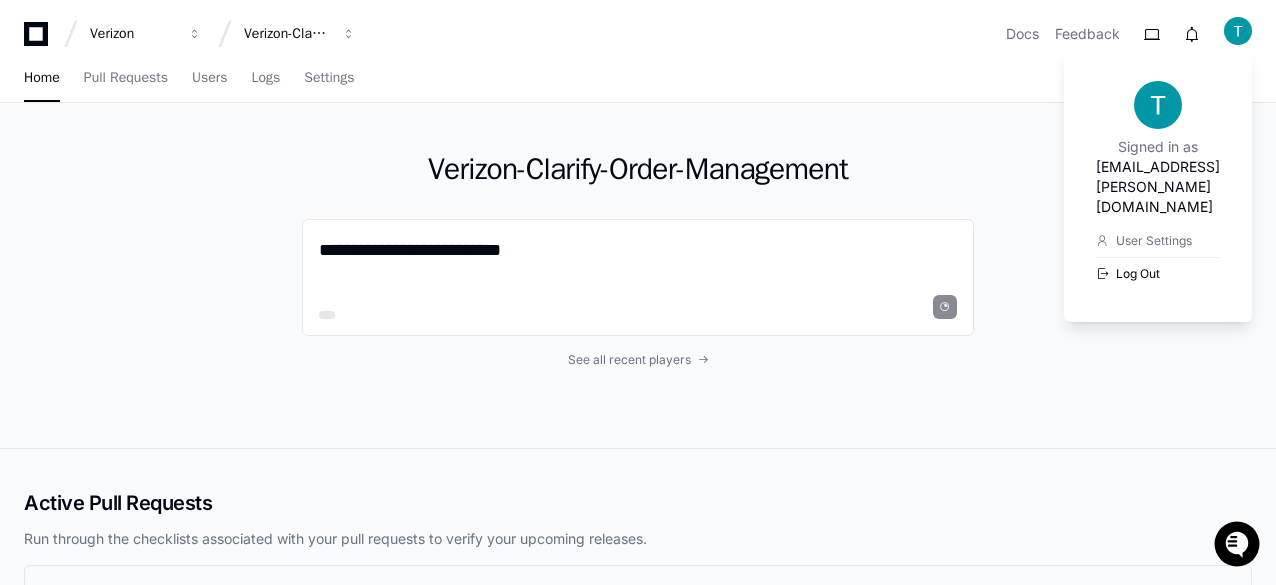 click on "Log Out" at bounding box center (1158, 273) 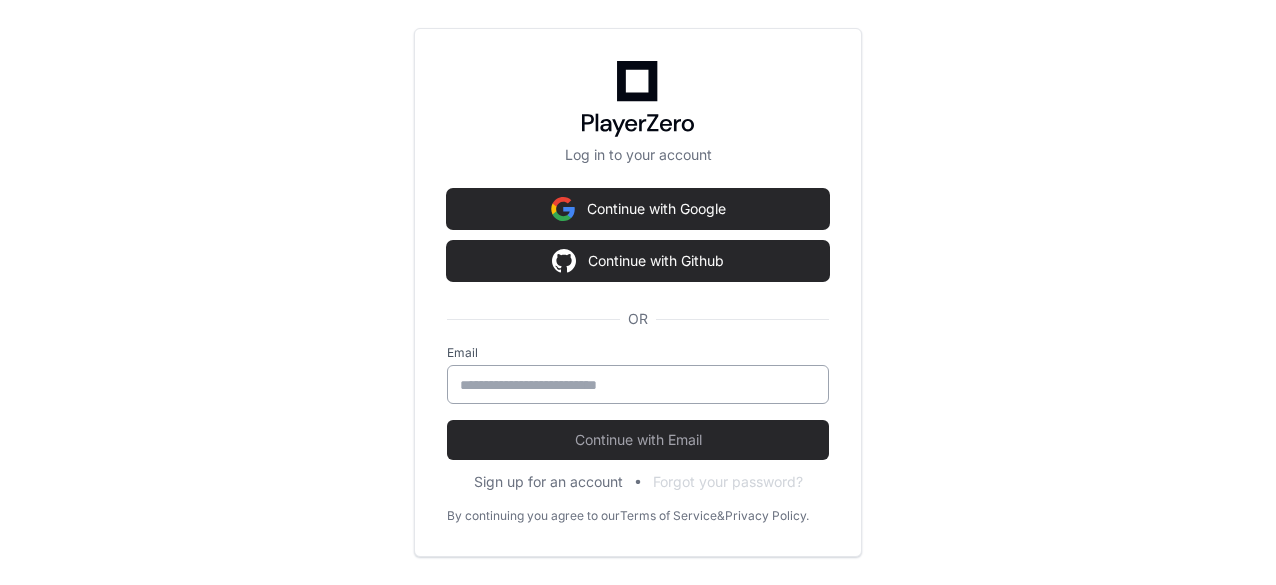 click at bounding box center (638, 385) 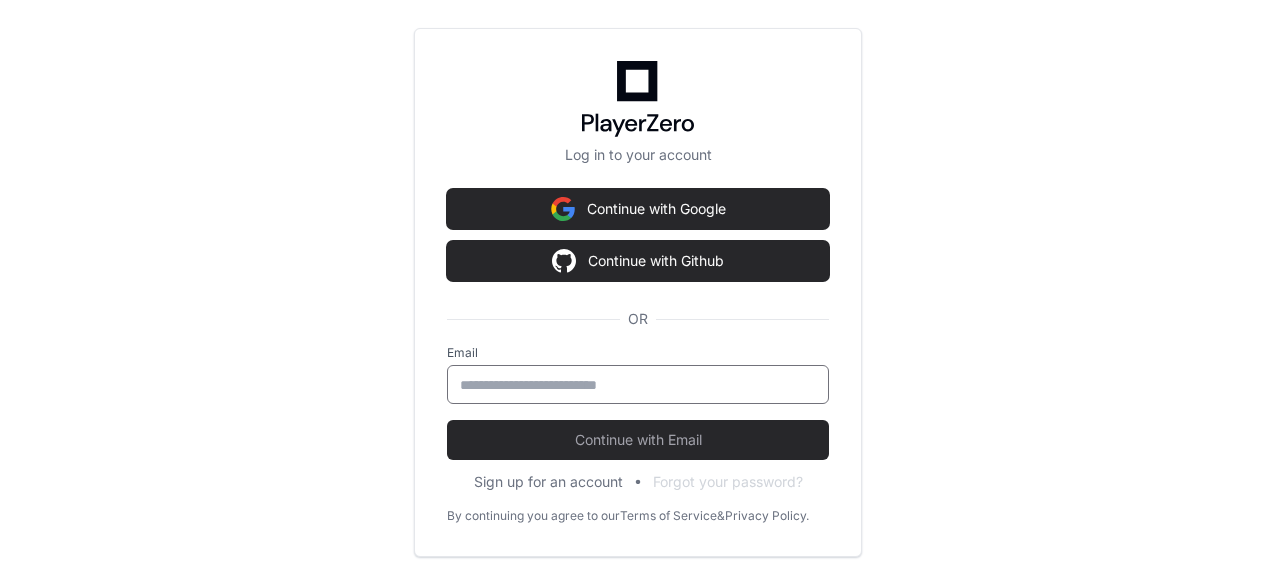 click at bounding box center (638, 385) 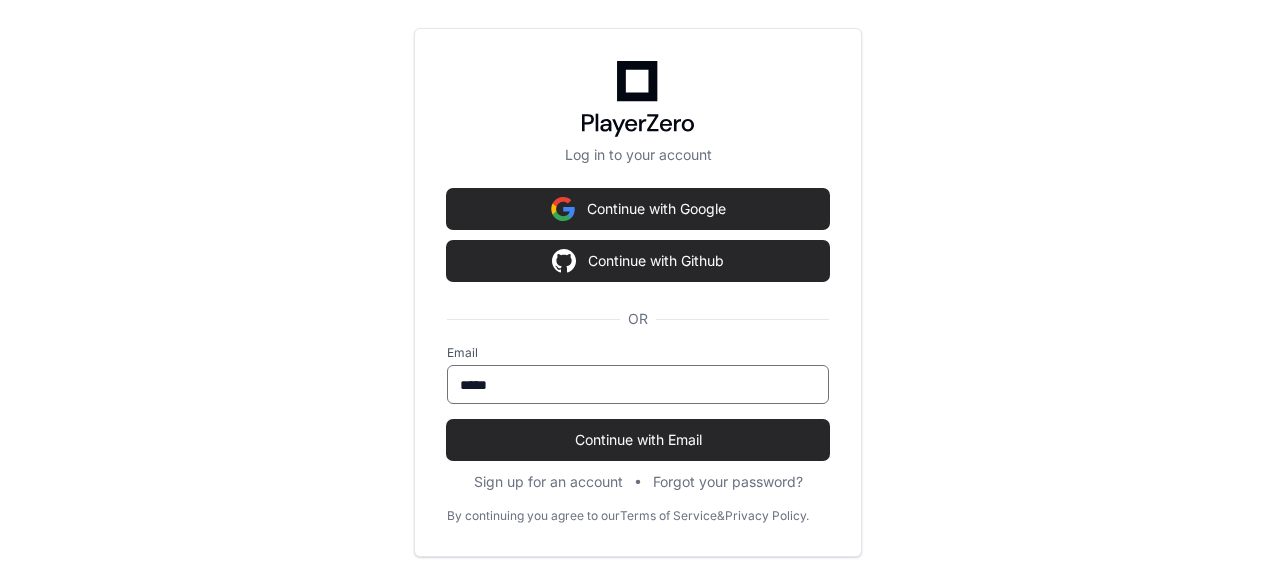 type on "**********" 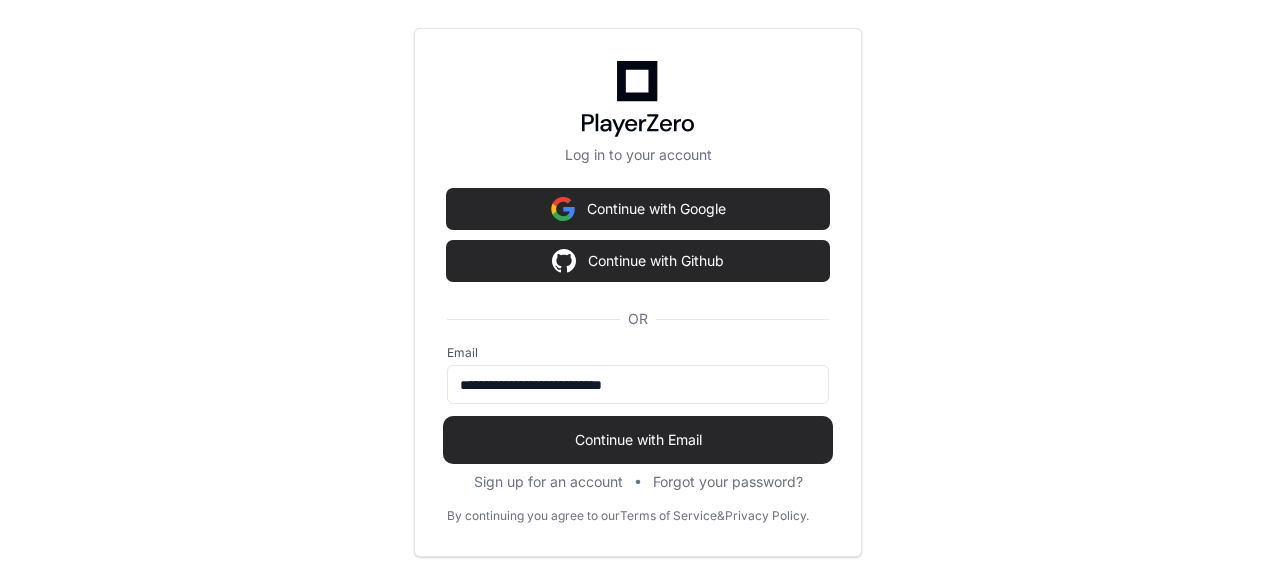 click on "Continue with Email" at bounding box center (638, 440) 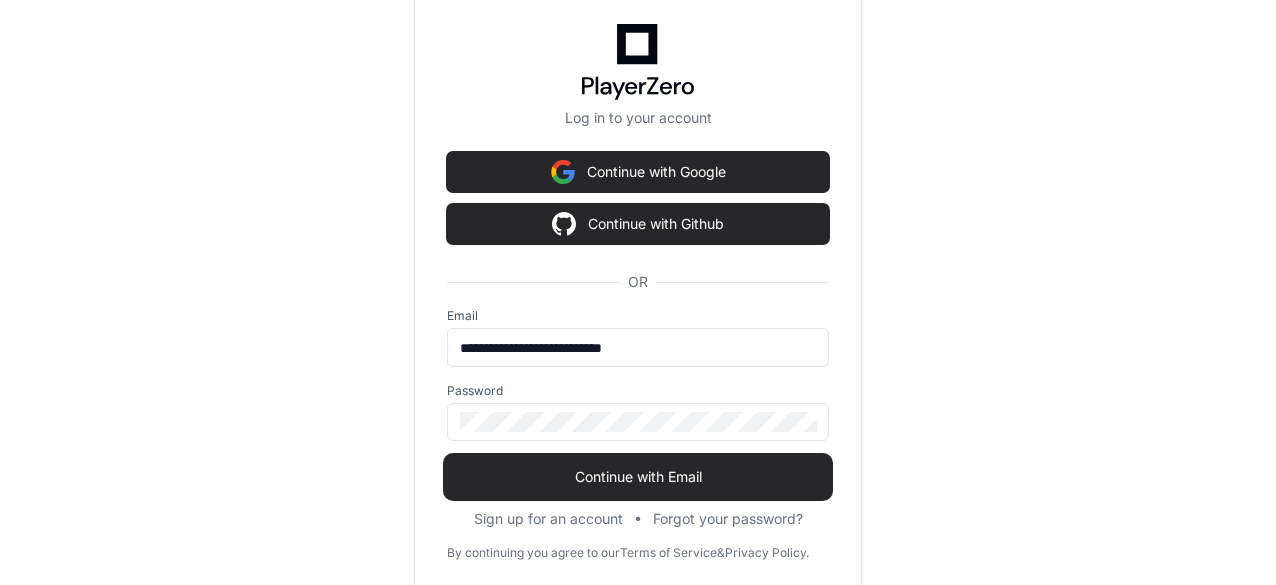 click on "Continue with Email" at bounding box center [638, 477] 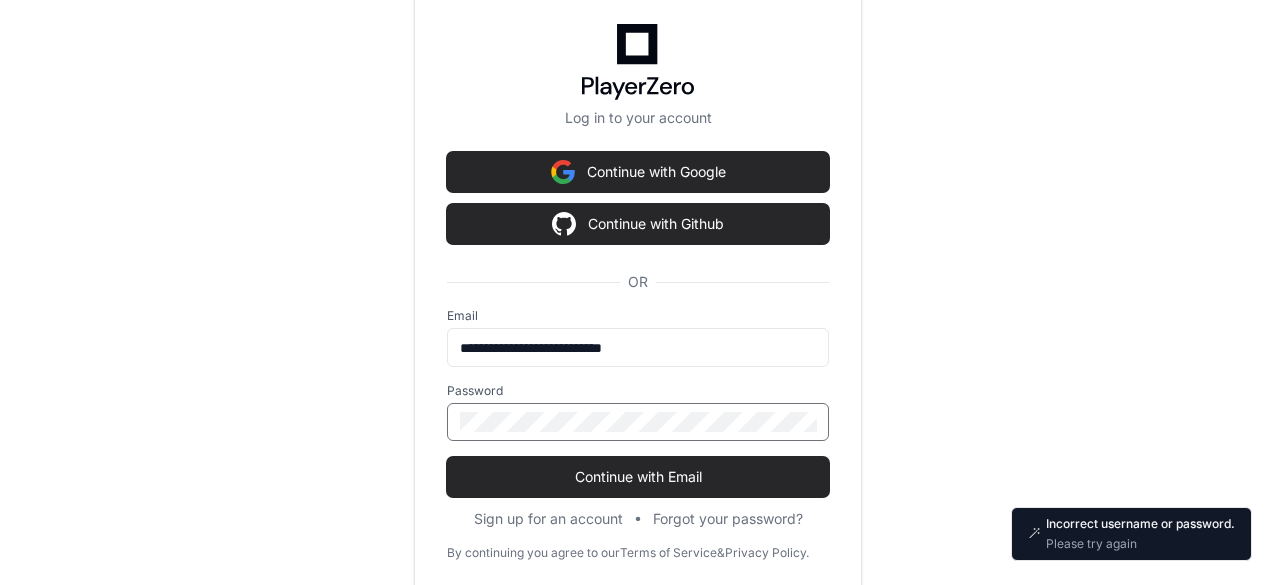 click on "**********" at bounding box center [638, 292] 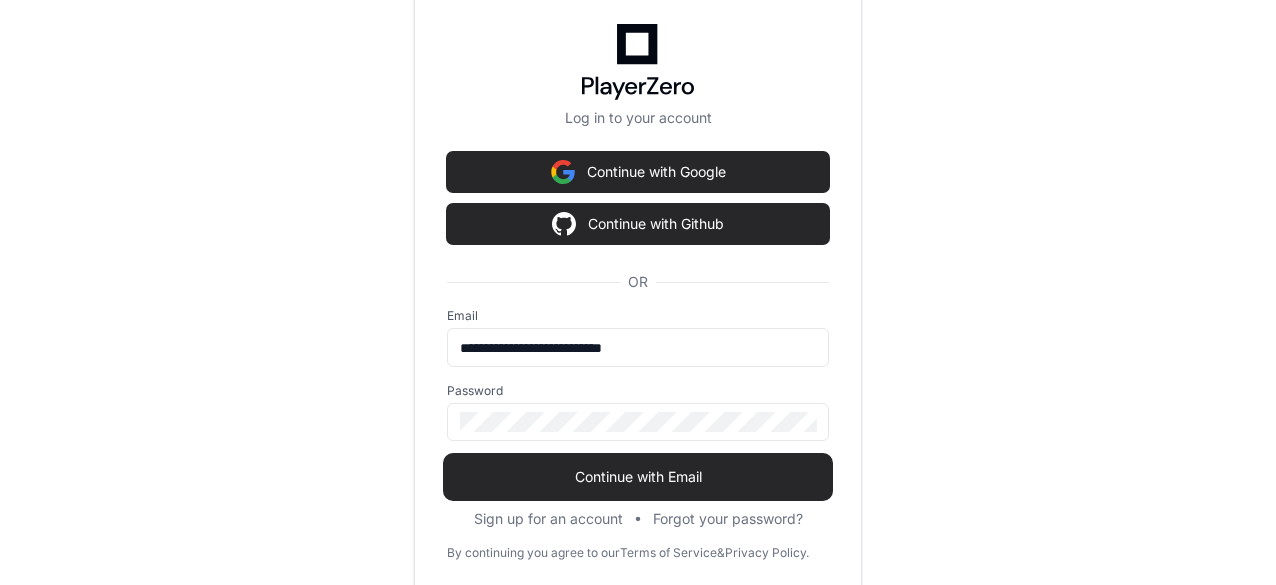 click on "Continue with Email" at bounding box center [638, 477] 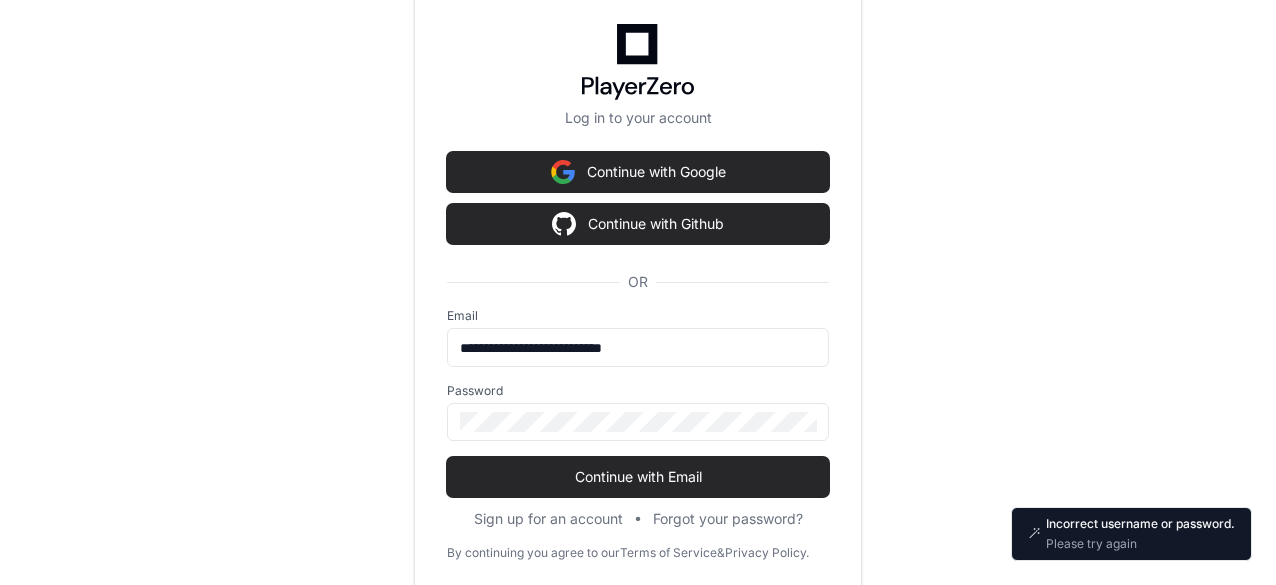 click on "**********" at bounding box center [638, 292] 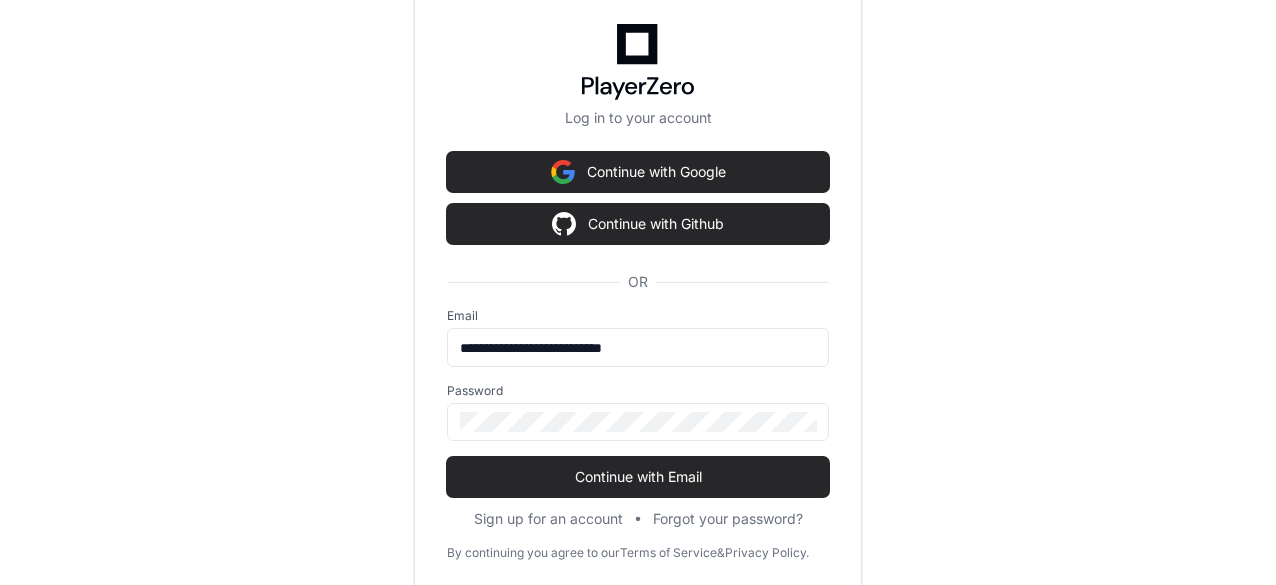 click on "**********" at bounding box center [638, 292] 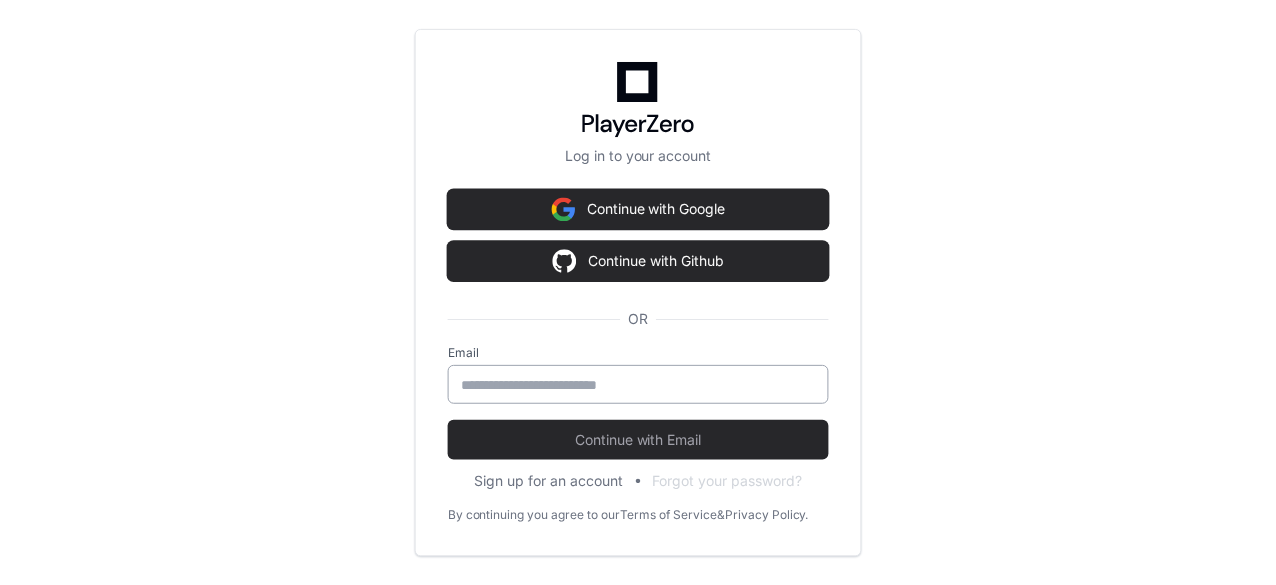 scroll, scrollTop: 0, scrollLeft: 0, axis: both 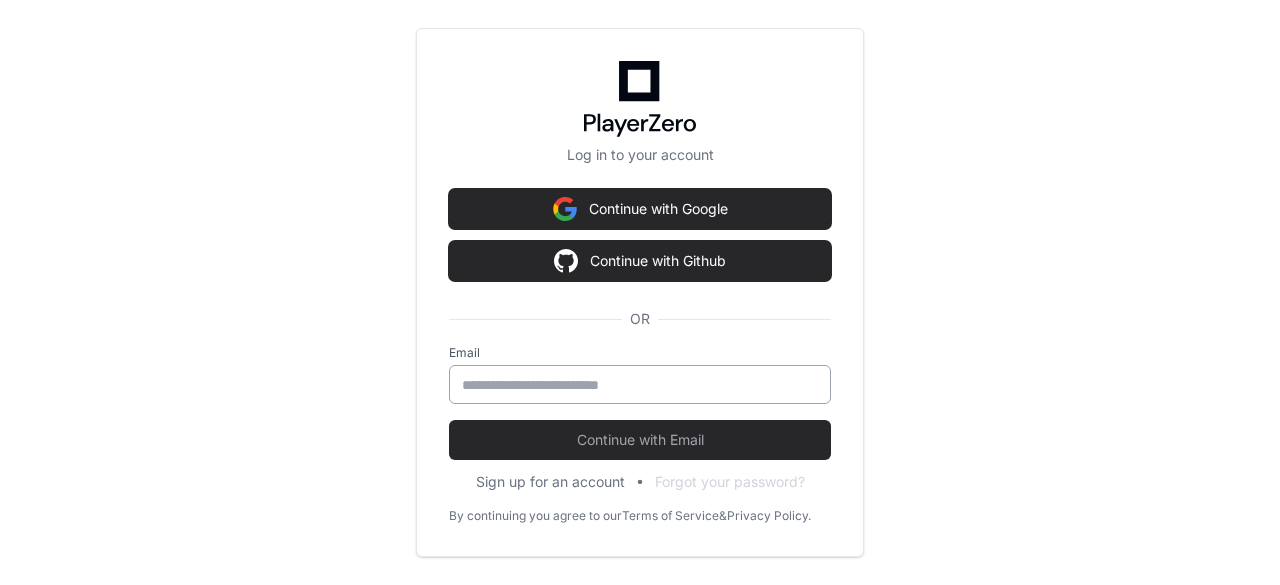 click on "Email" at bounding box center [640, 374] 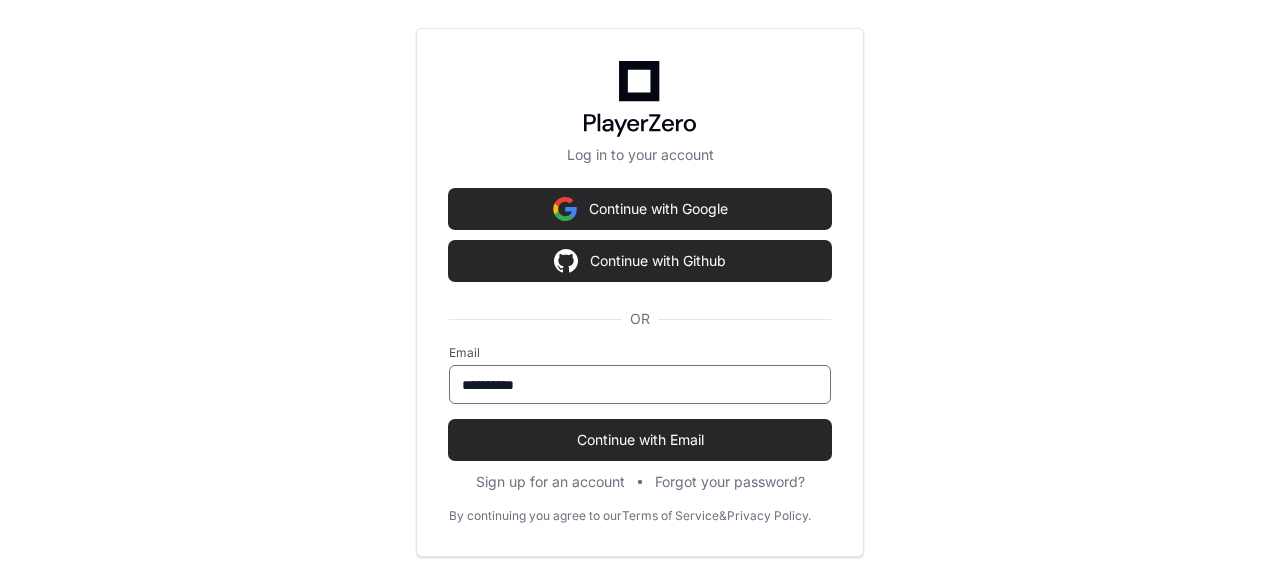 type on "**********" 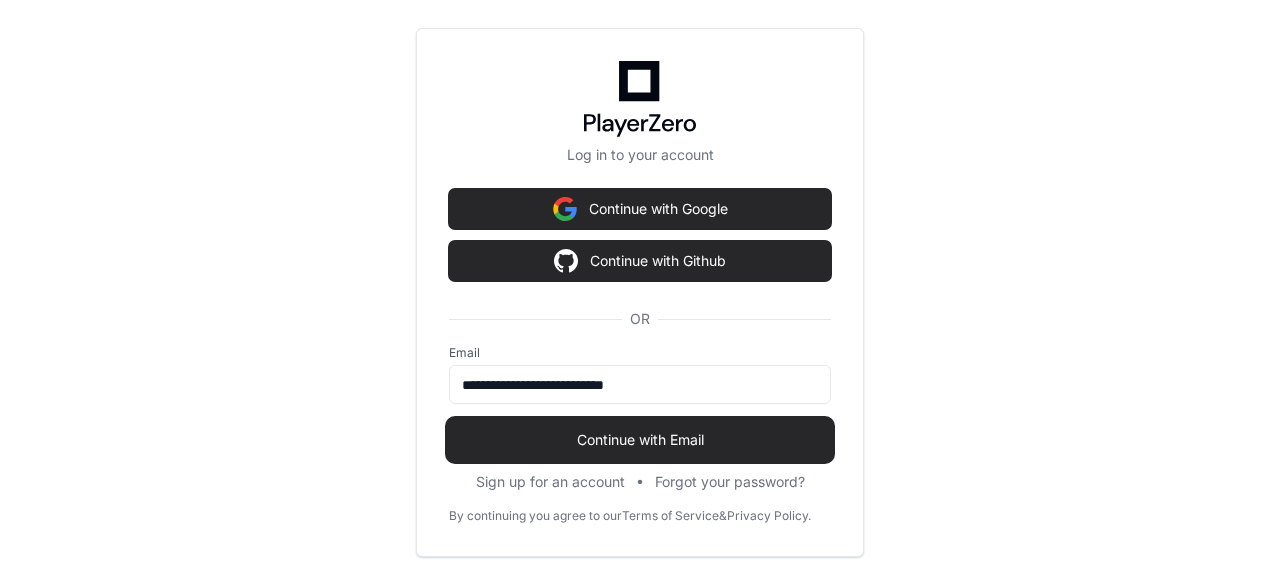 click on "Continue with Email" at bounding box center [640, 440] 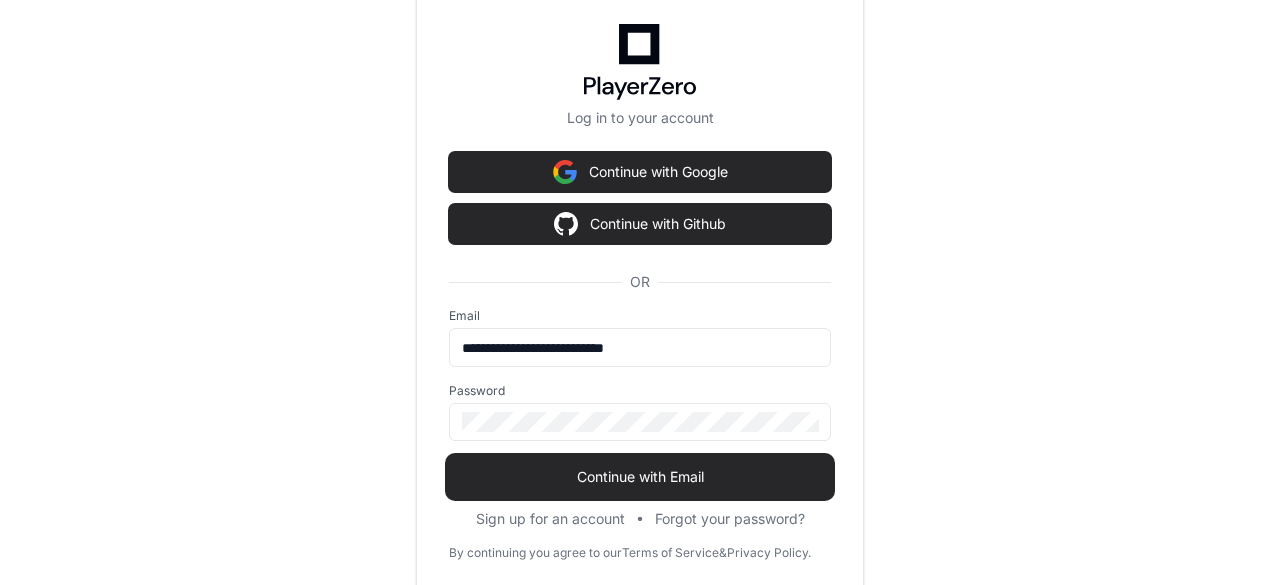click on "Continue with Email" at bounding box center [640, 477] 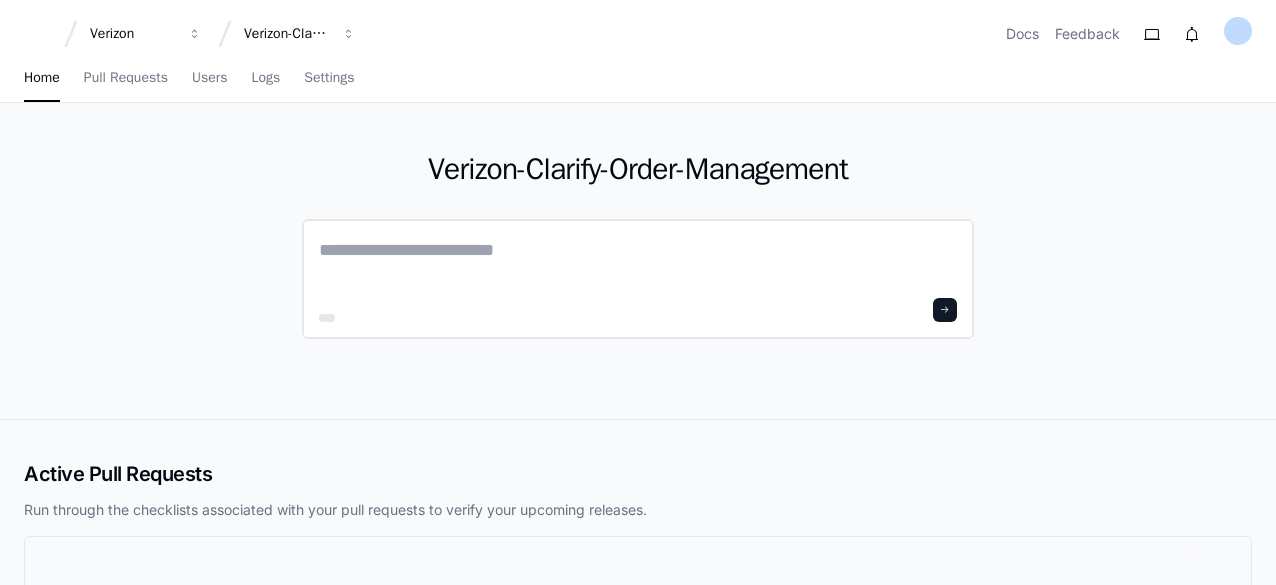 scroll, scrollTop: 0, scrollLeft: 0, axis: both 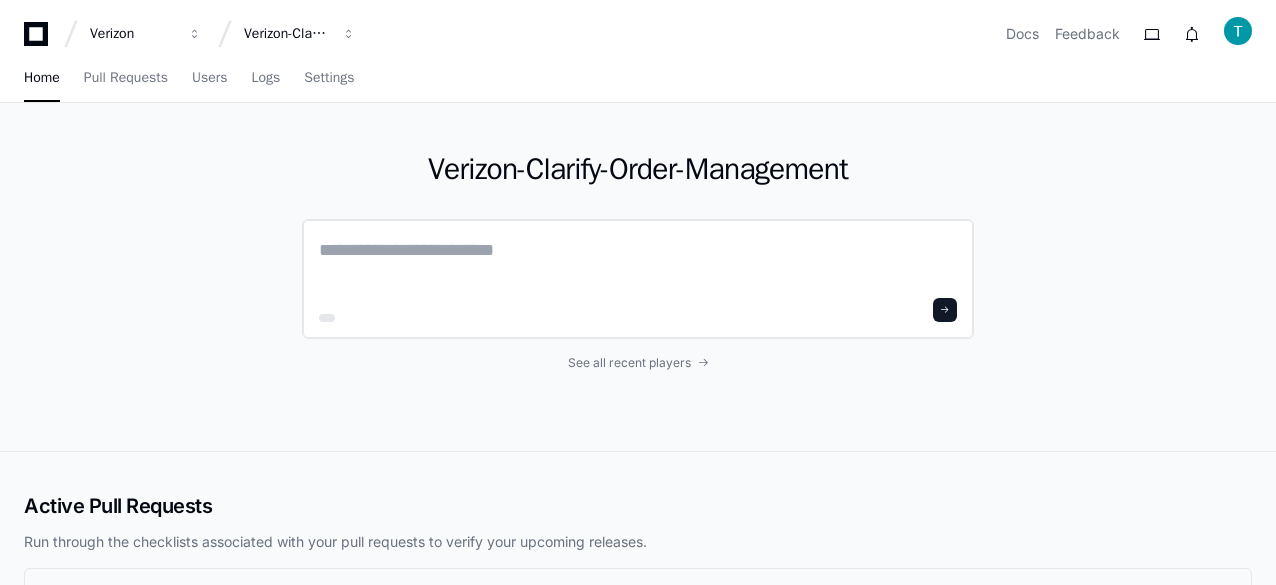 click 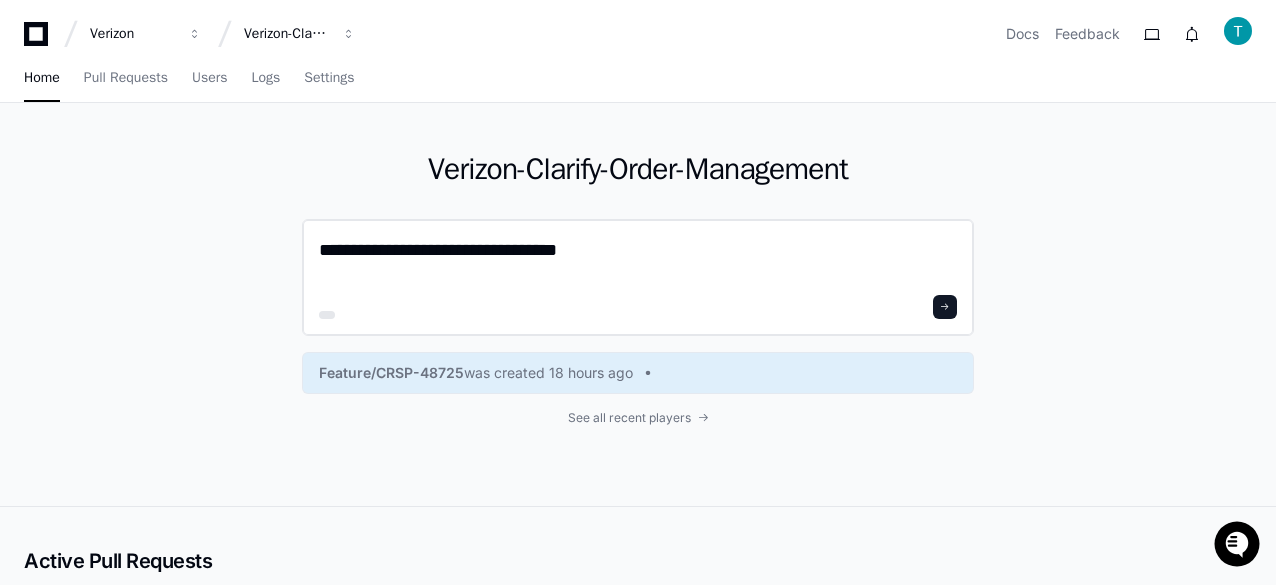type on "**********" 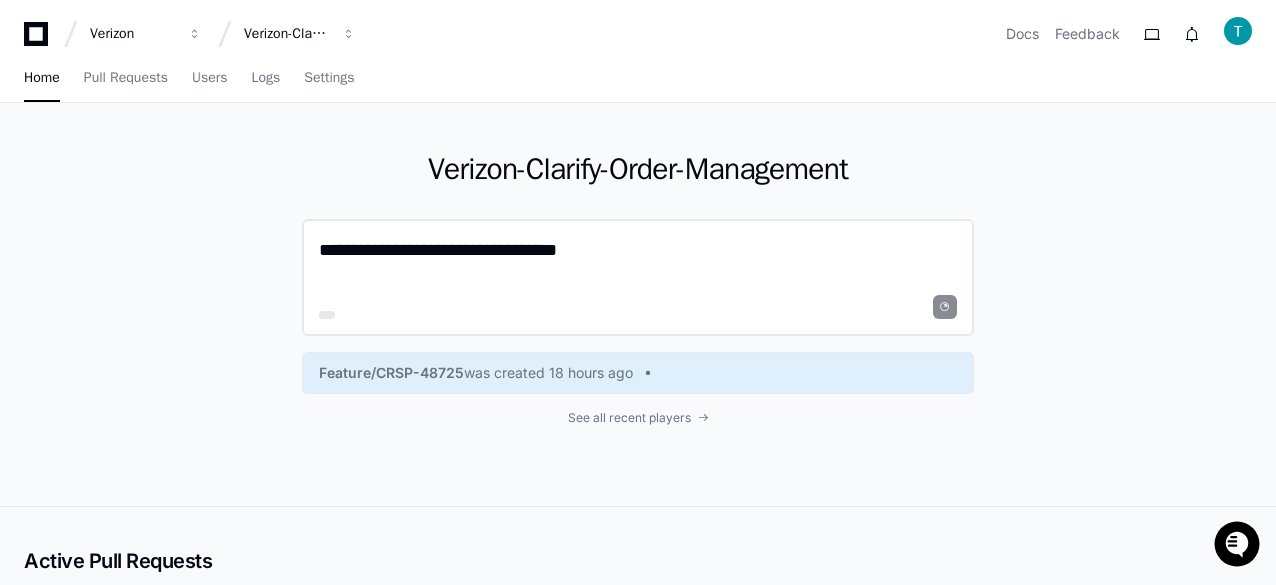type 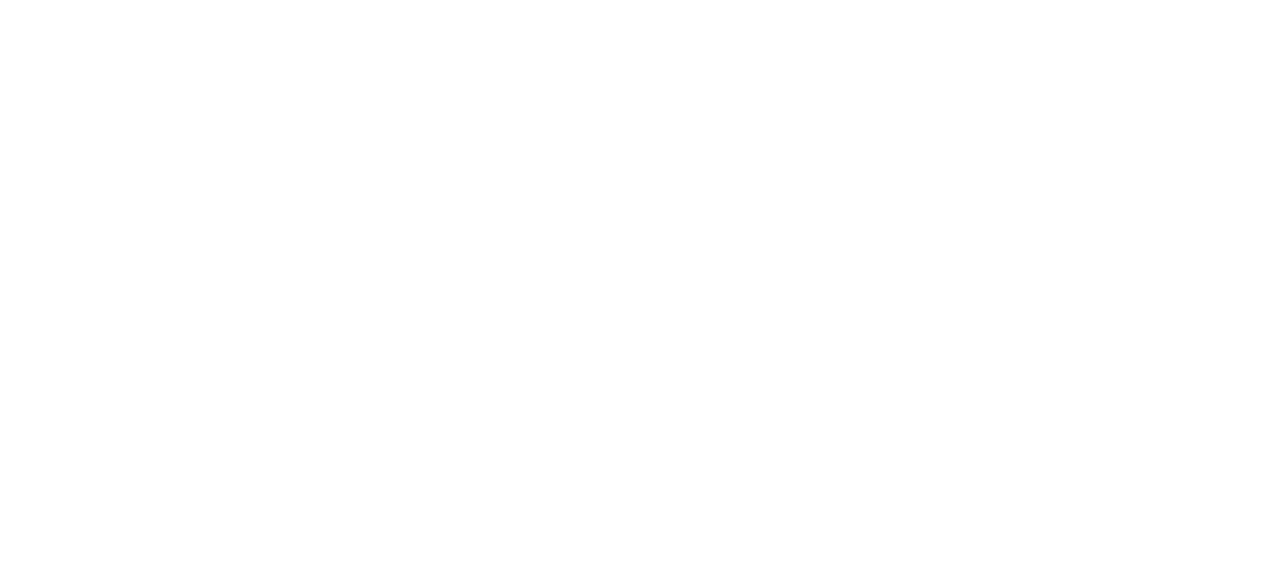 scroll, scrollTop: 0, scrollLeft: 0, axis: both 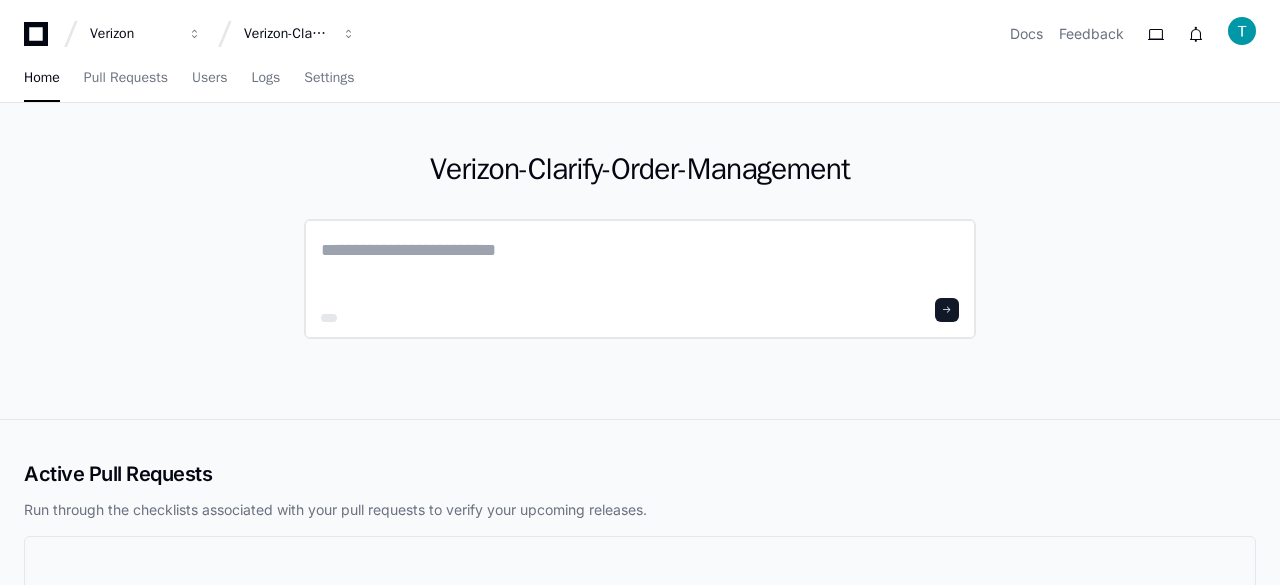 click 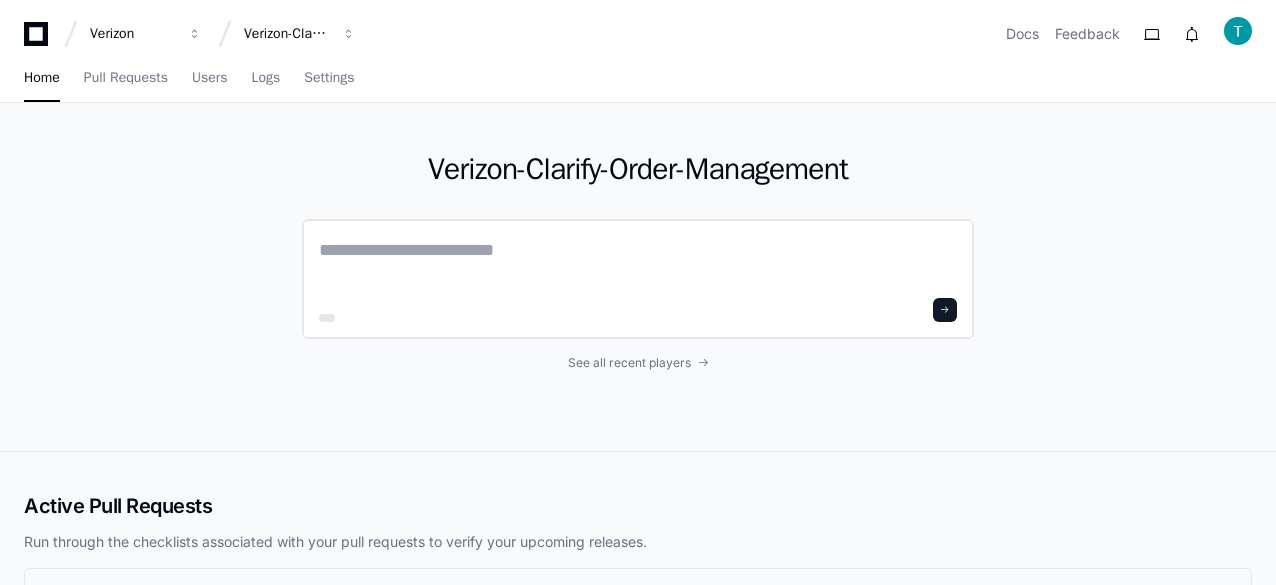click 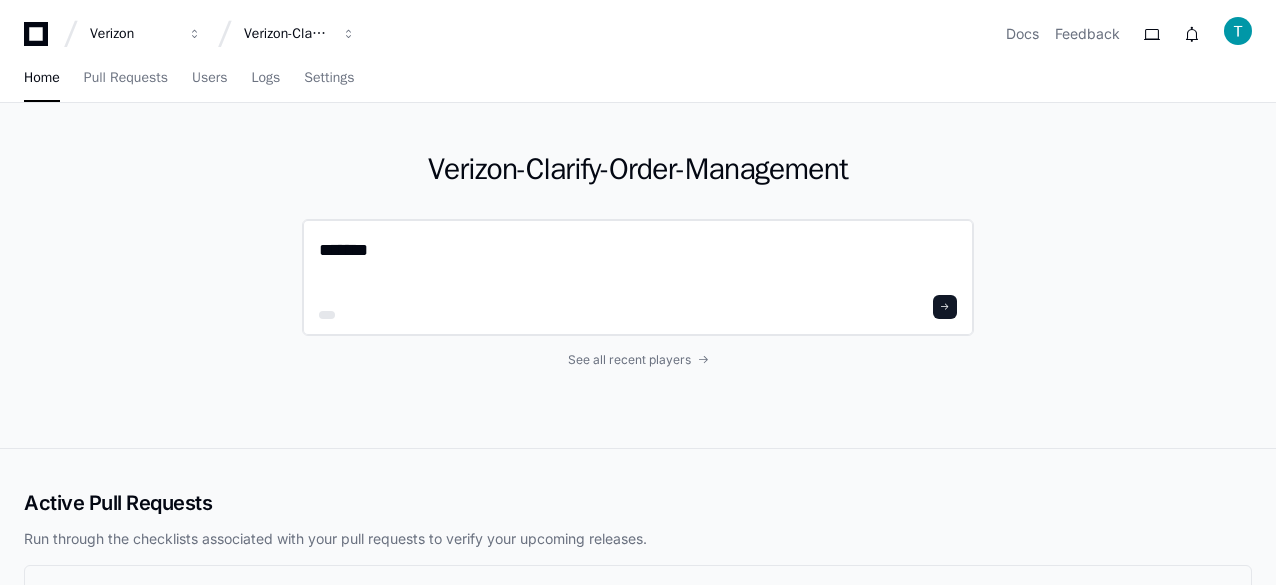 scroll, scrollTop: 0, scrollLeft: 0, axis: both 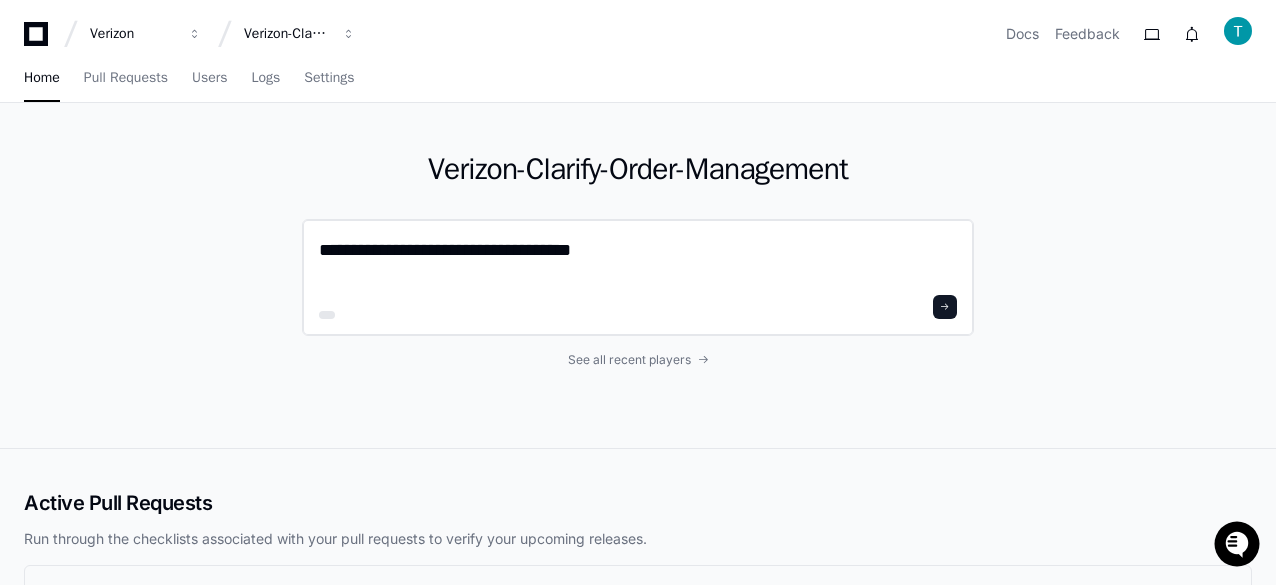 type on "**********" 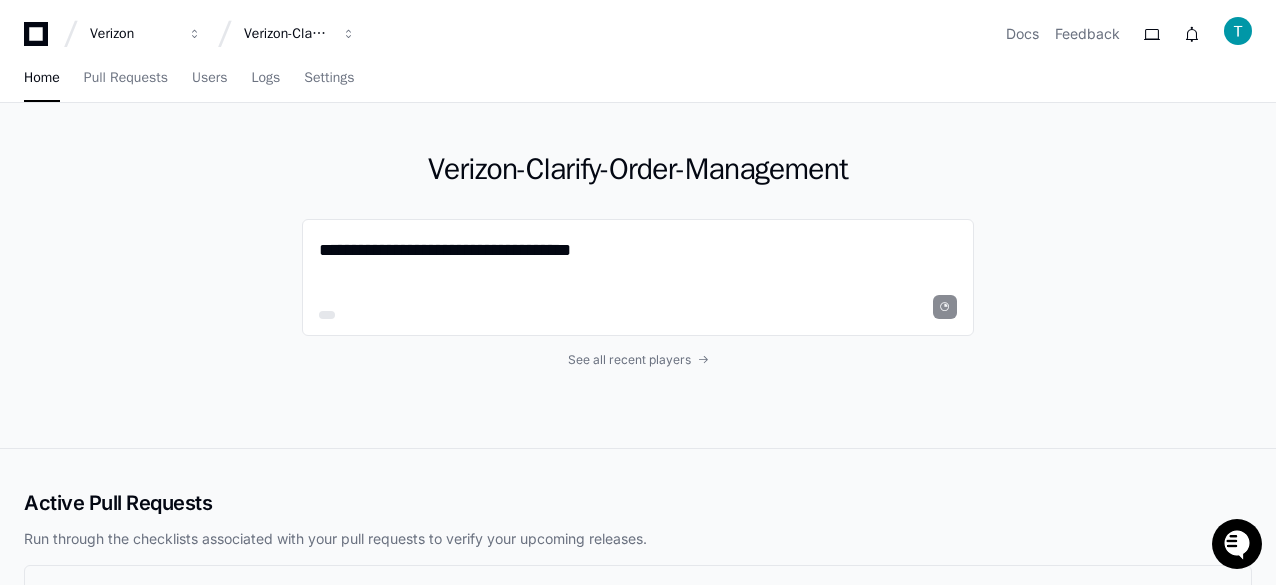 click 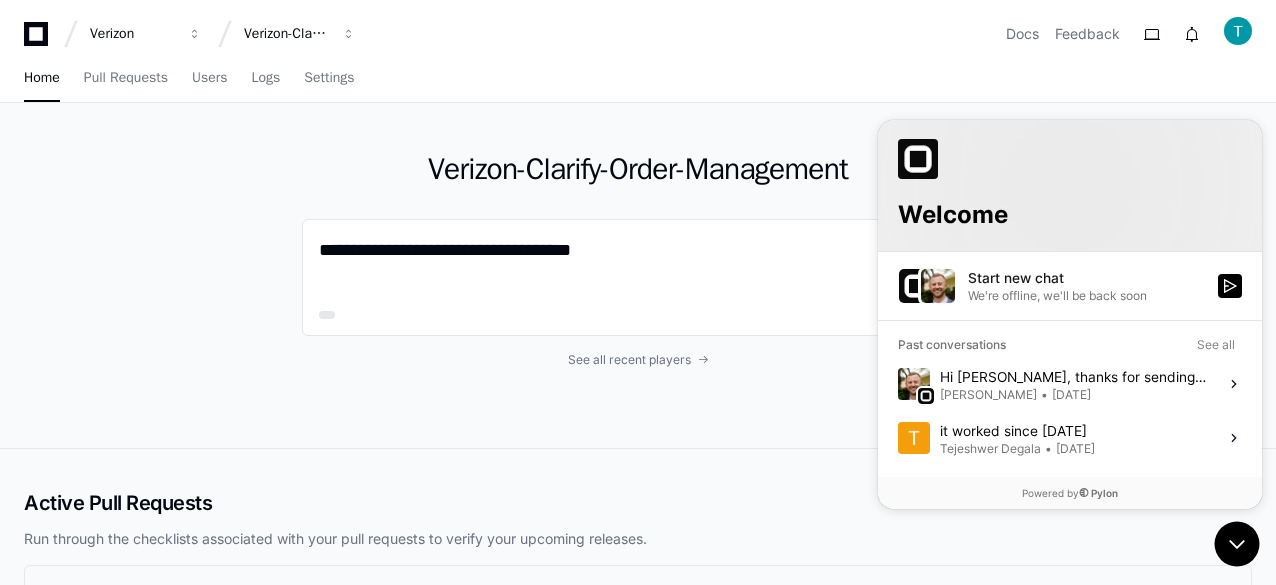 click on "Hi [PERSON_NAME], thanks for sending over the error you’re seeing! Super helpful. Can you trying going to a guest wifi to see if it works? [PERSON_NAME] • [DATE]" at bounding box center [1073, 383] 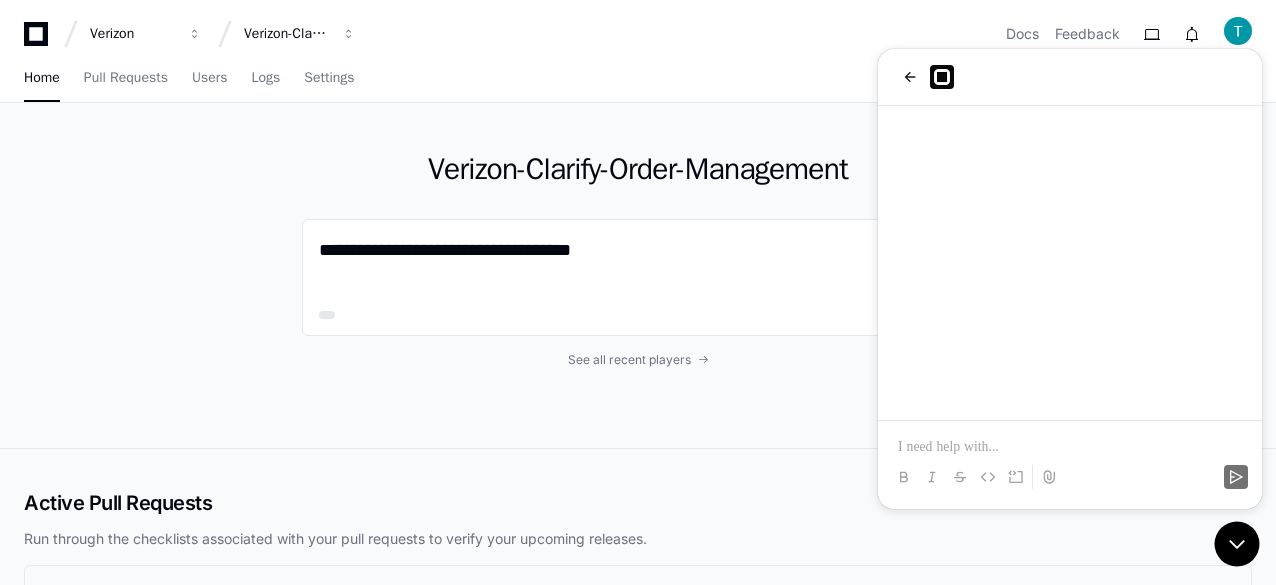 scroll, scrollTop: 53, scrollLeft: 0, axis: vertical 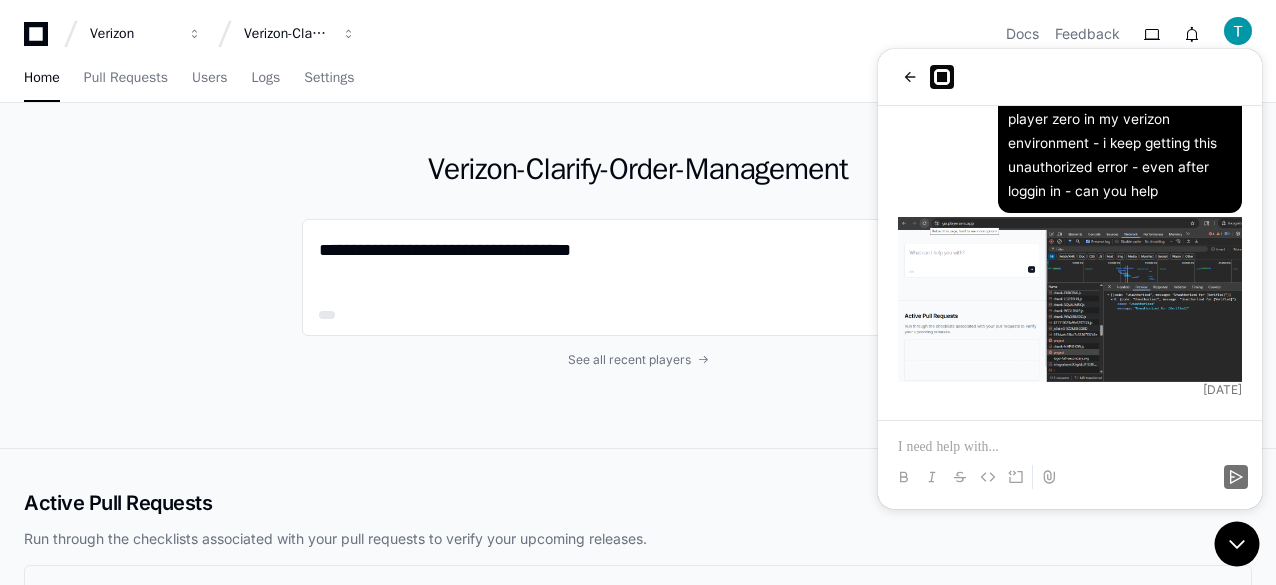 click on "[PERSON_NAME]" at bounding box center [990, 556] 